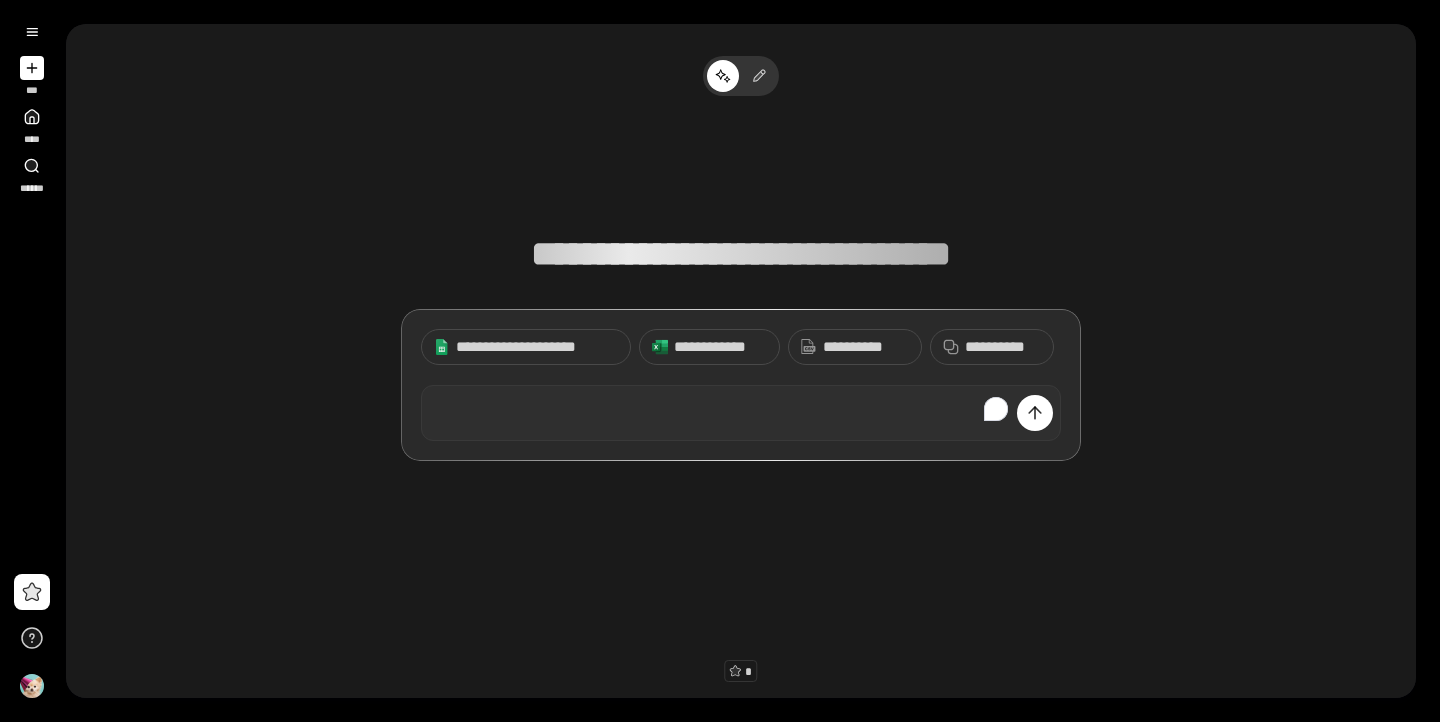 scroll, scrollTop: 0, scrollLeft: 0, axis: both 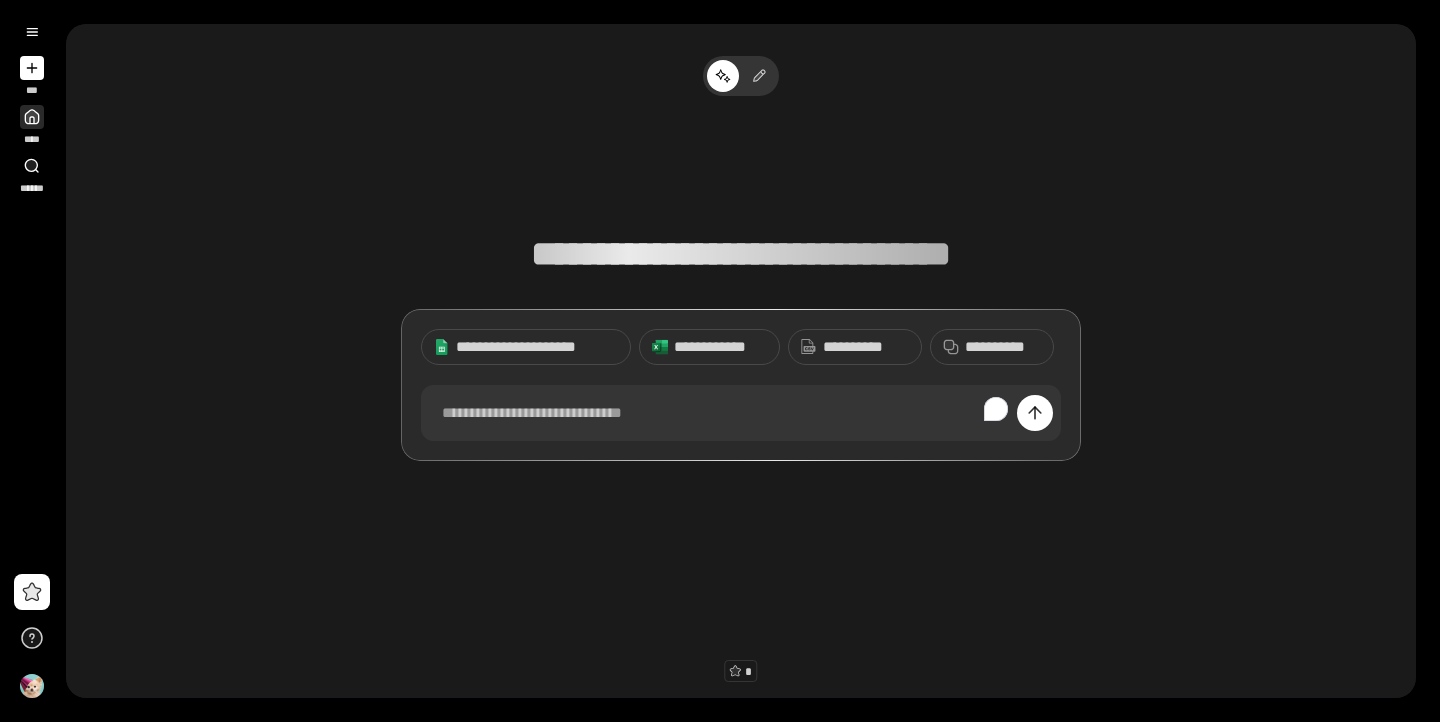 click 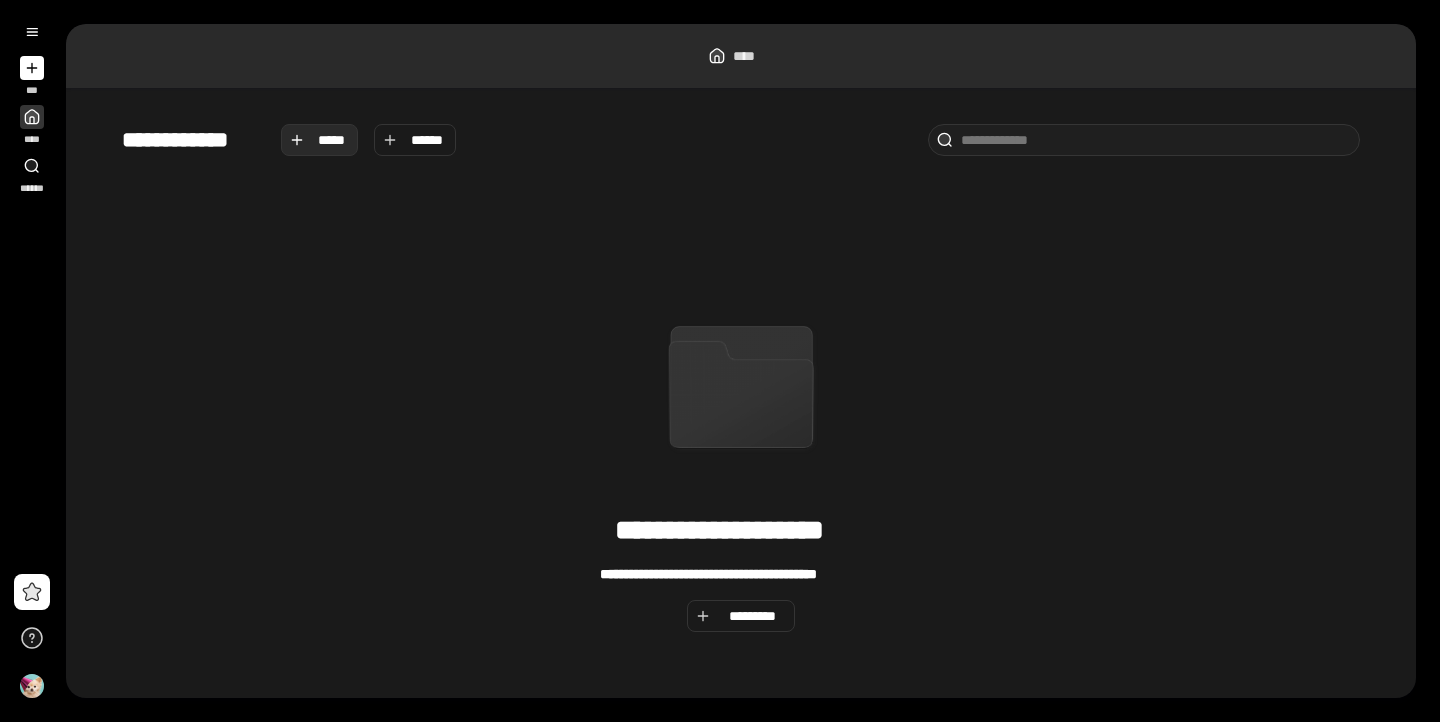 click on "*****" at bounding box center (332, 140) 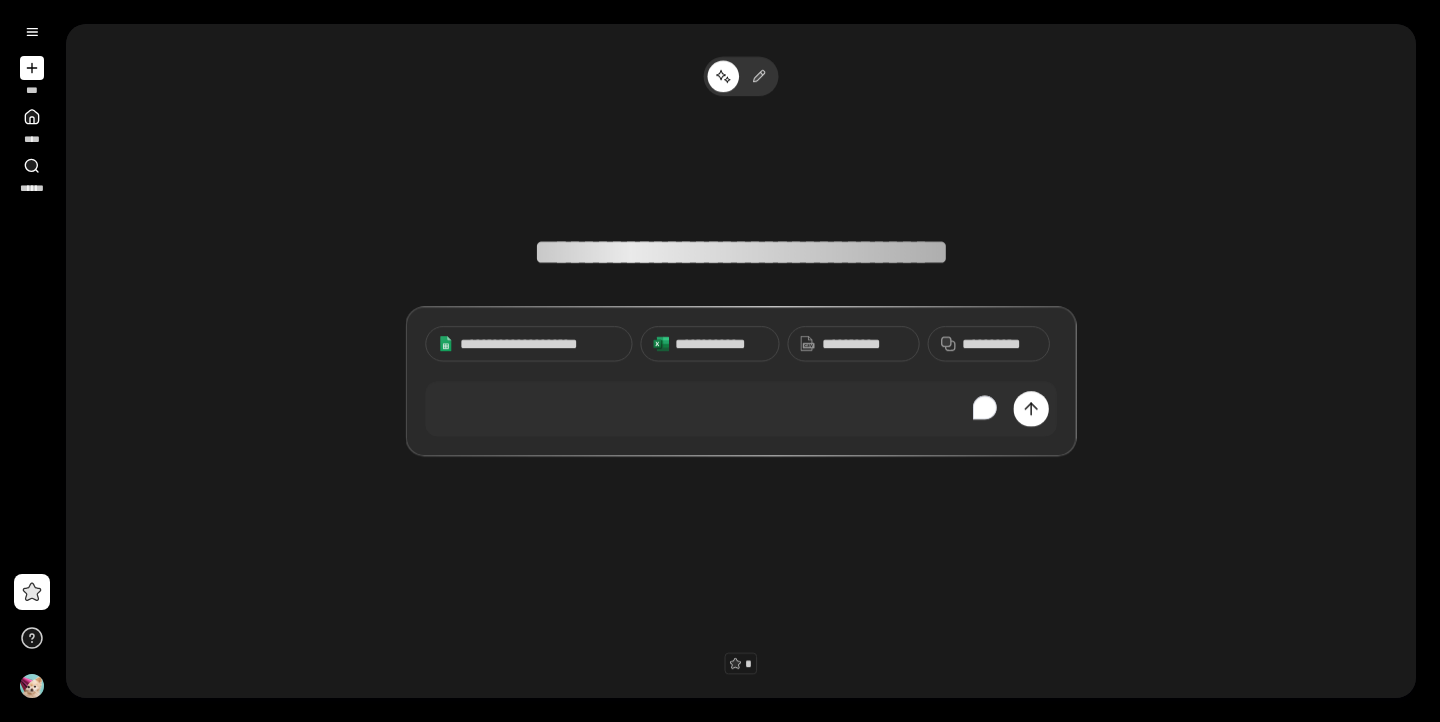 click on "**********" at bounding box center (741, 292) 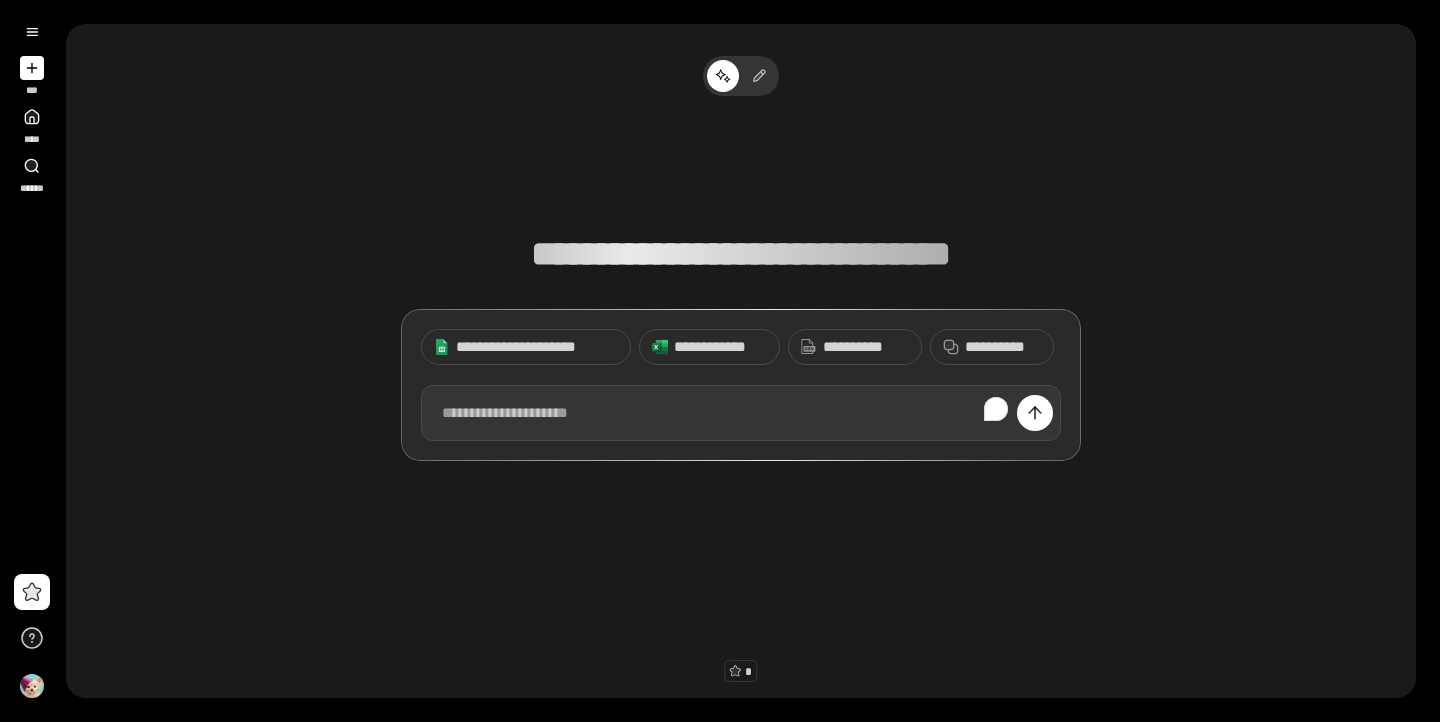 paste 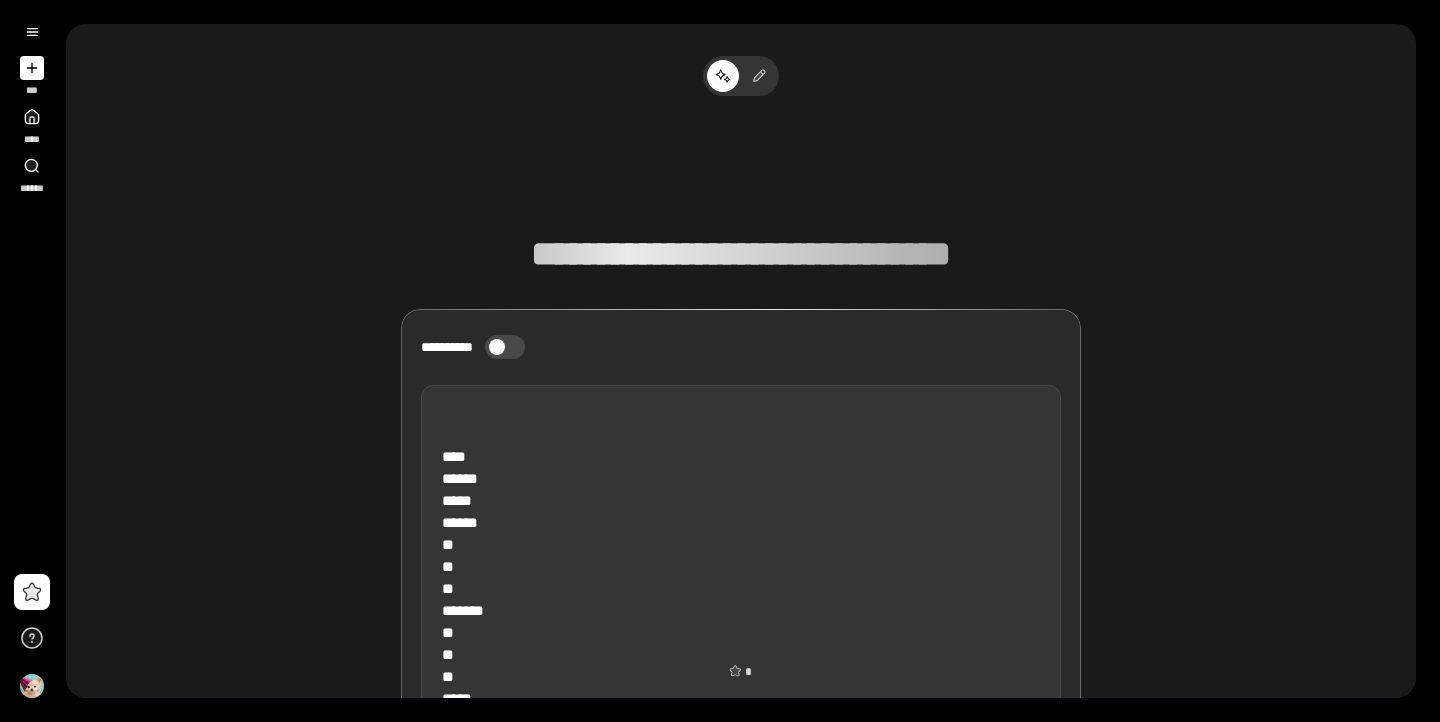 type 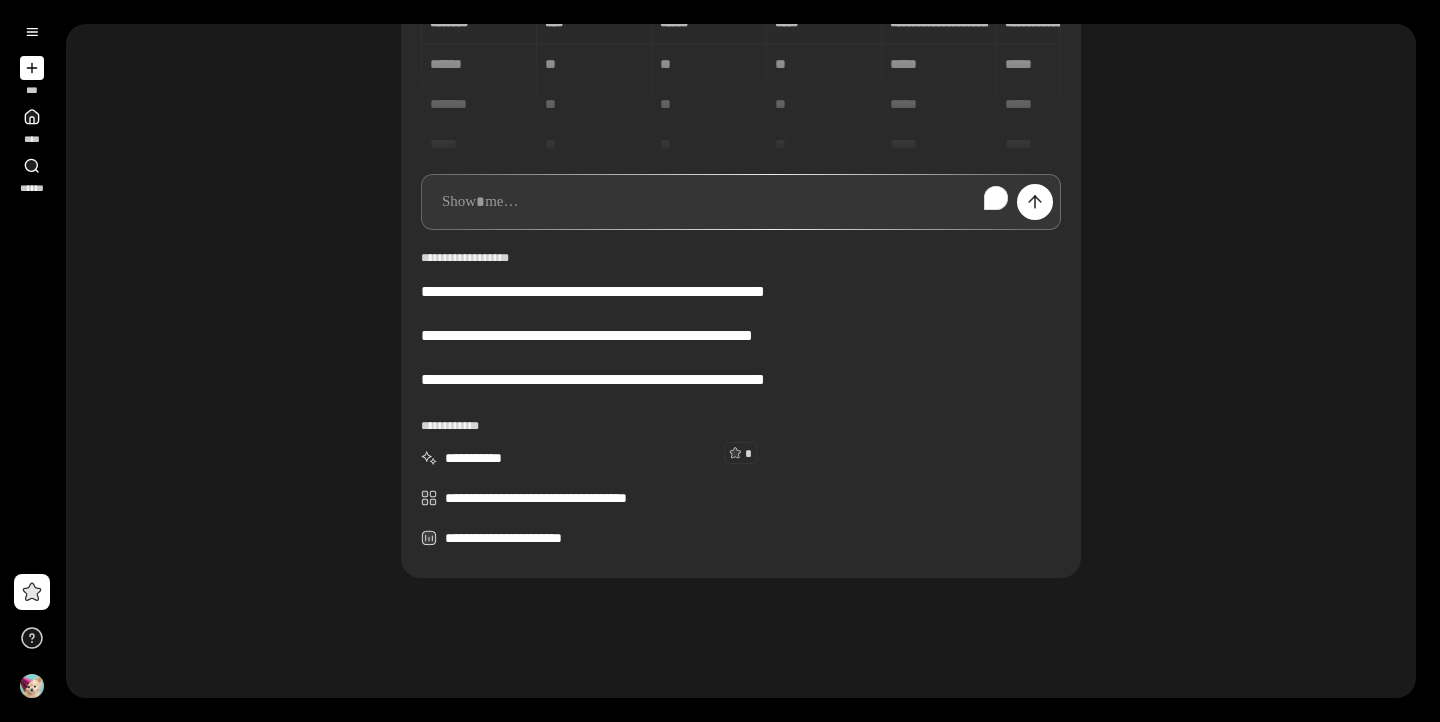 scroll, scrollTop: 218, scrollLeft: 0, axis: vertical 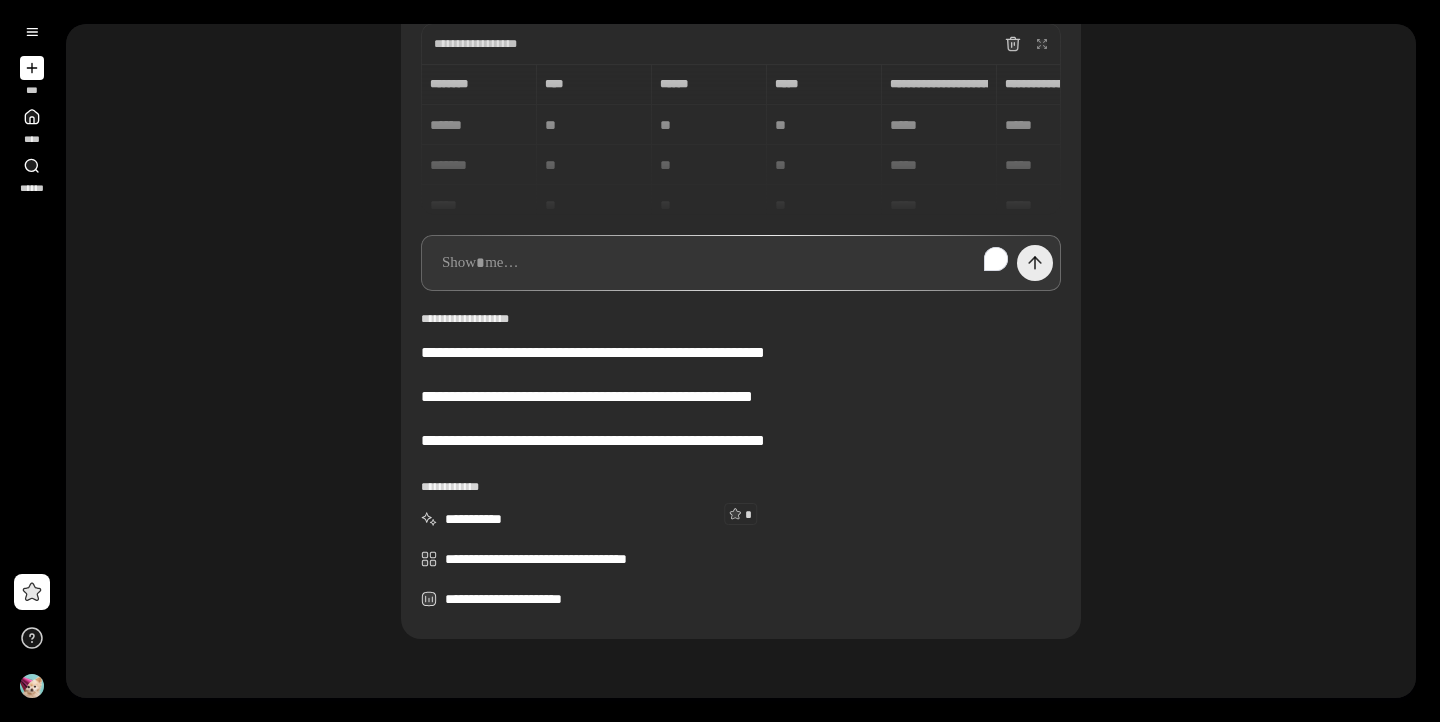 click at bounding box center [1035, 263] 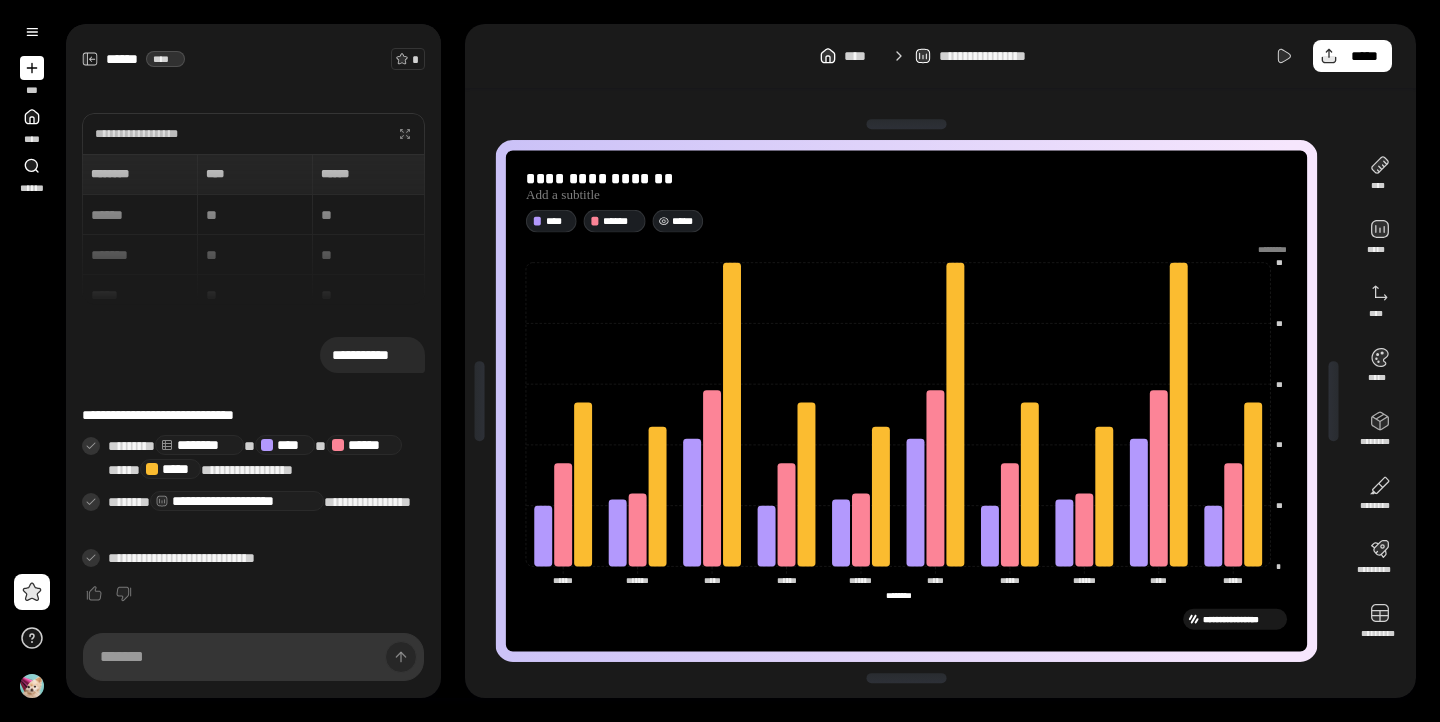 click 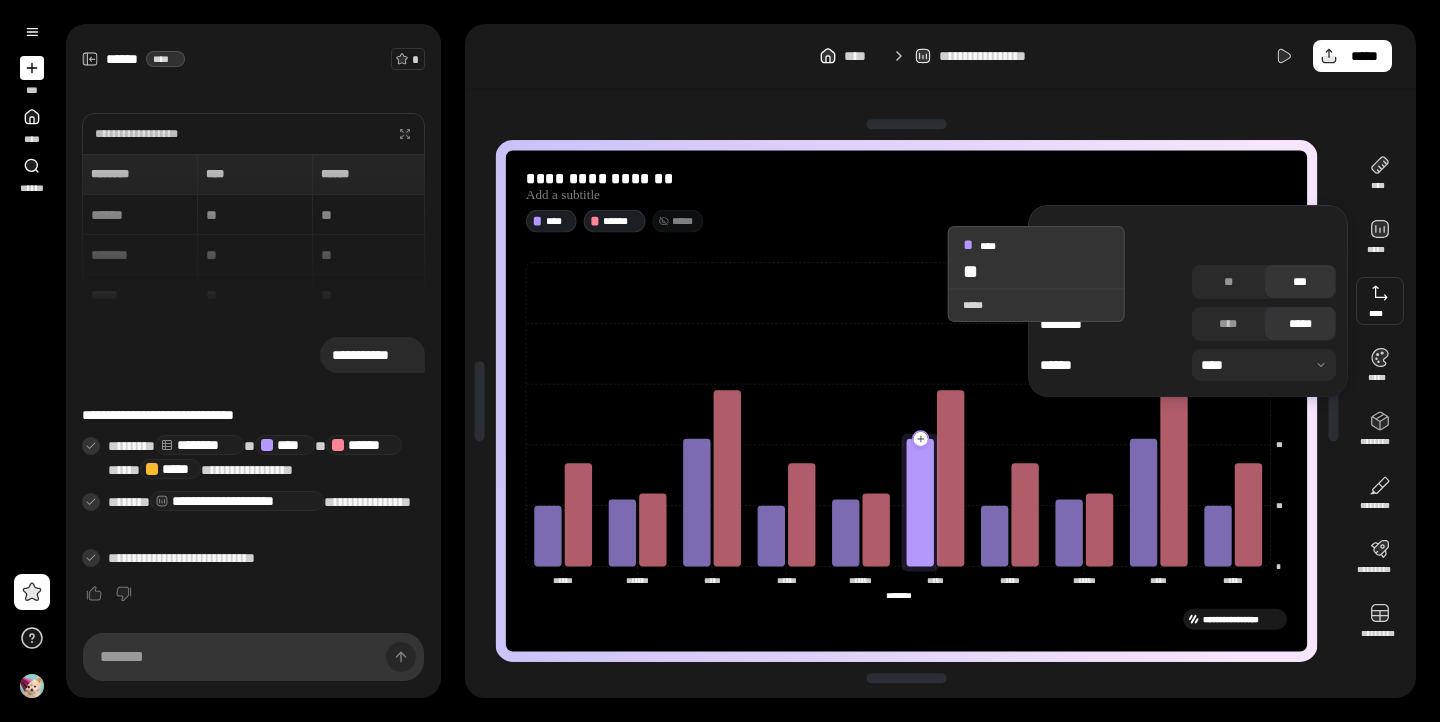 click 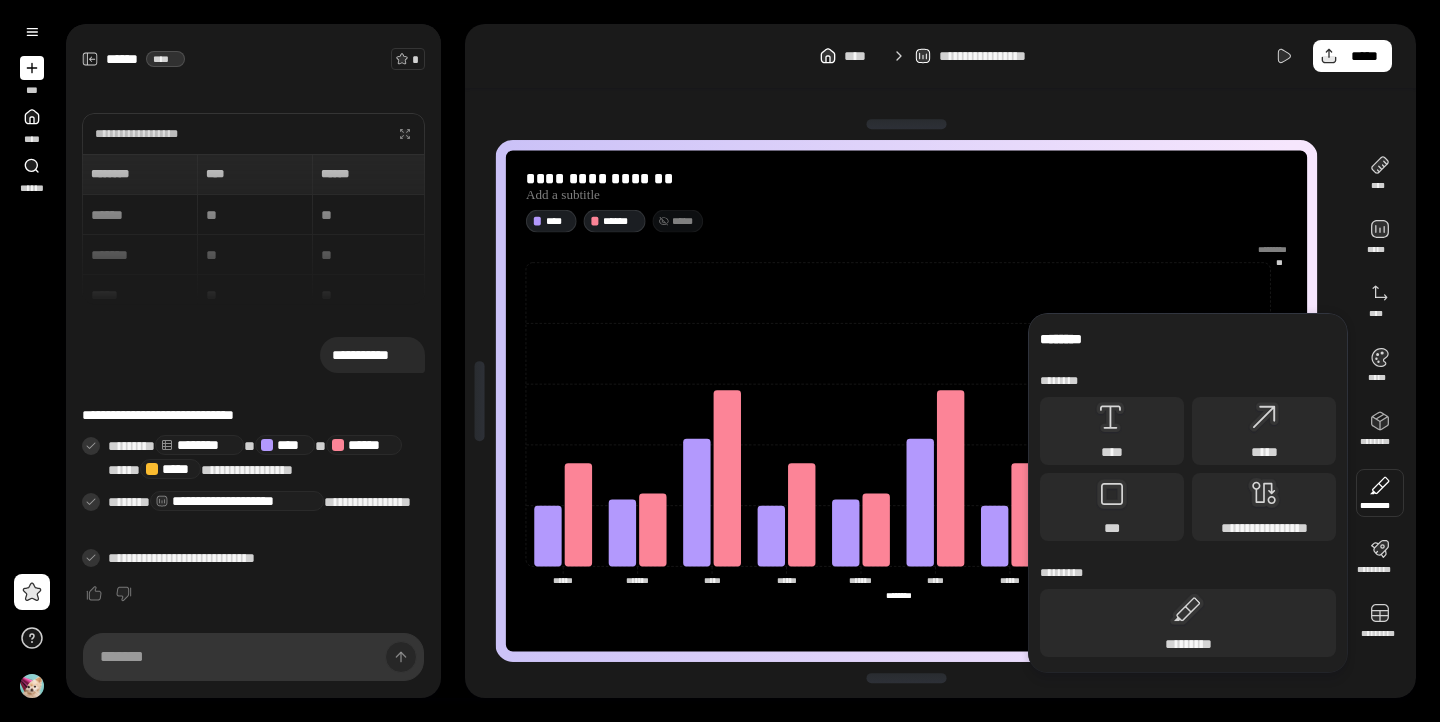 scroll, scrollTop: 0, scrollLeft: 0, axis: both 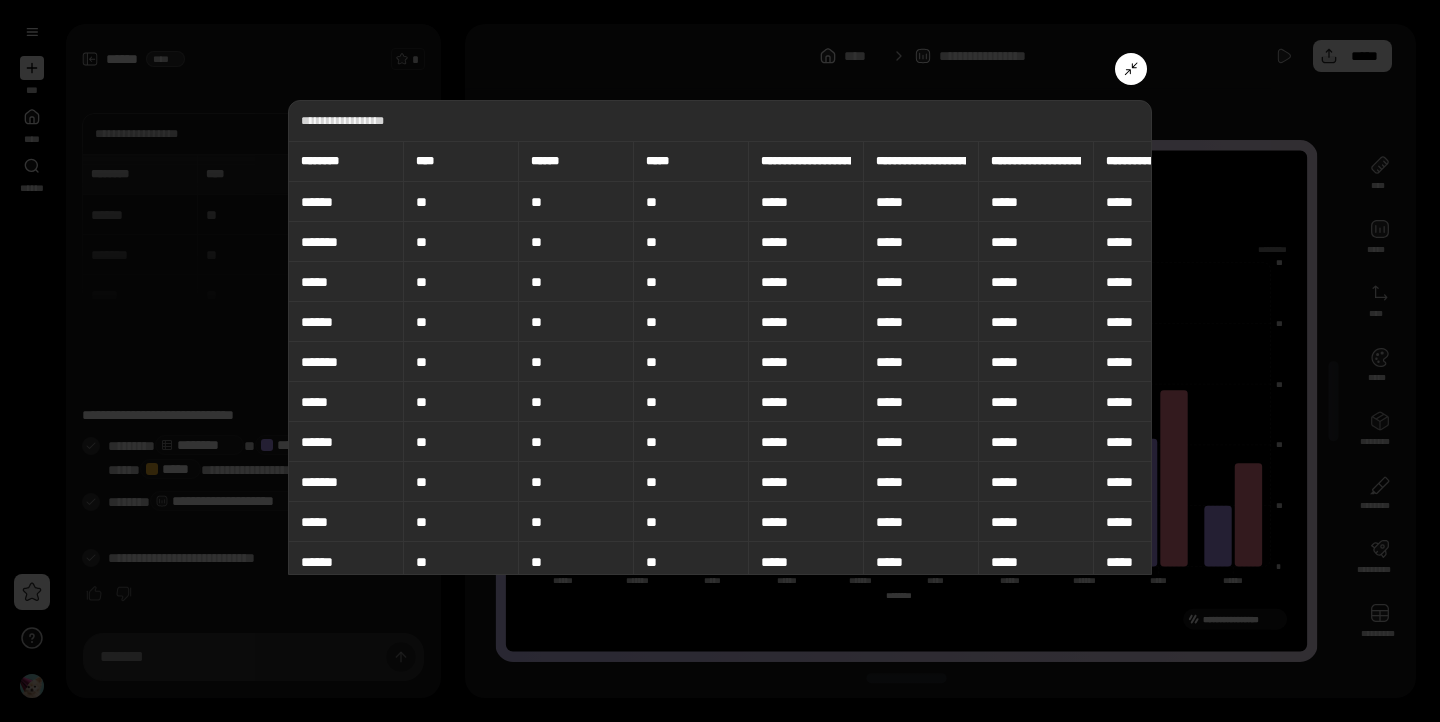click 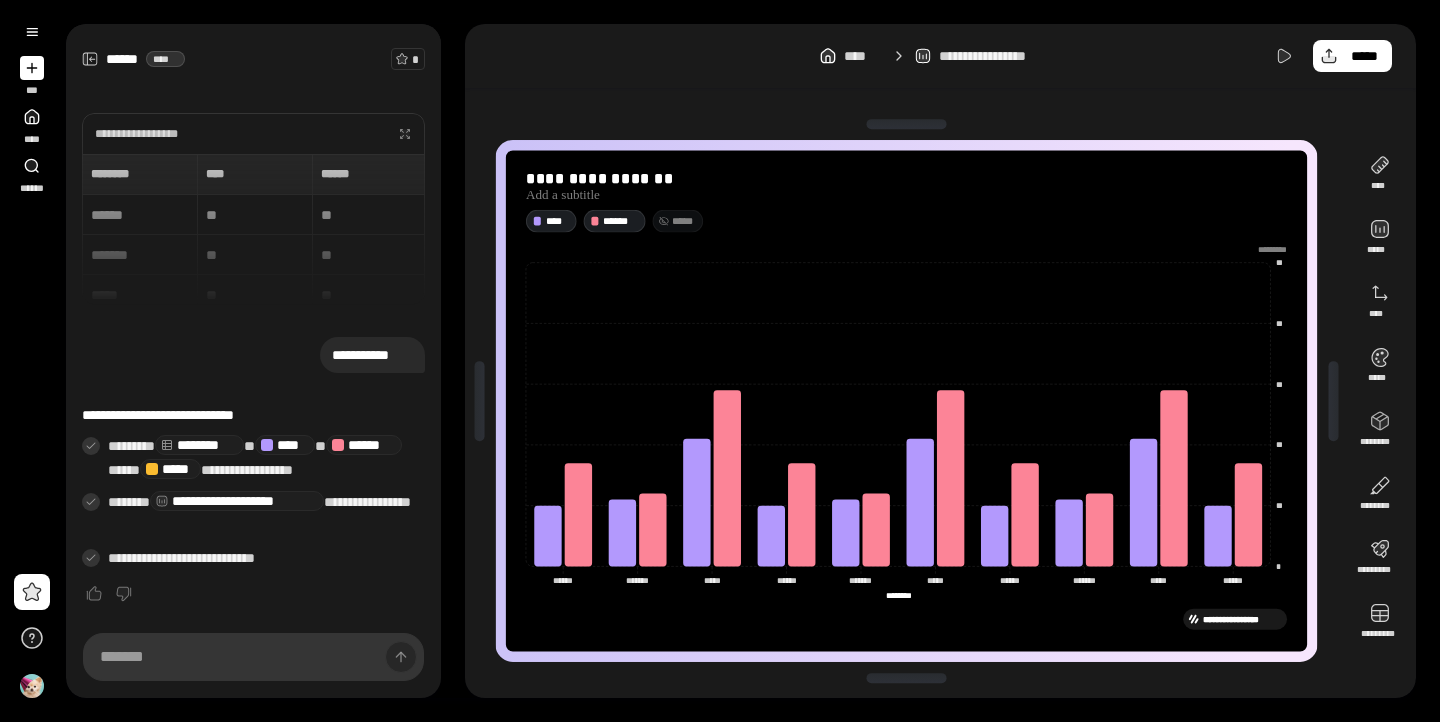 scroll, scrollTop: 0, scrollLeft: 0, axis: both 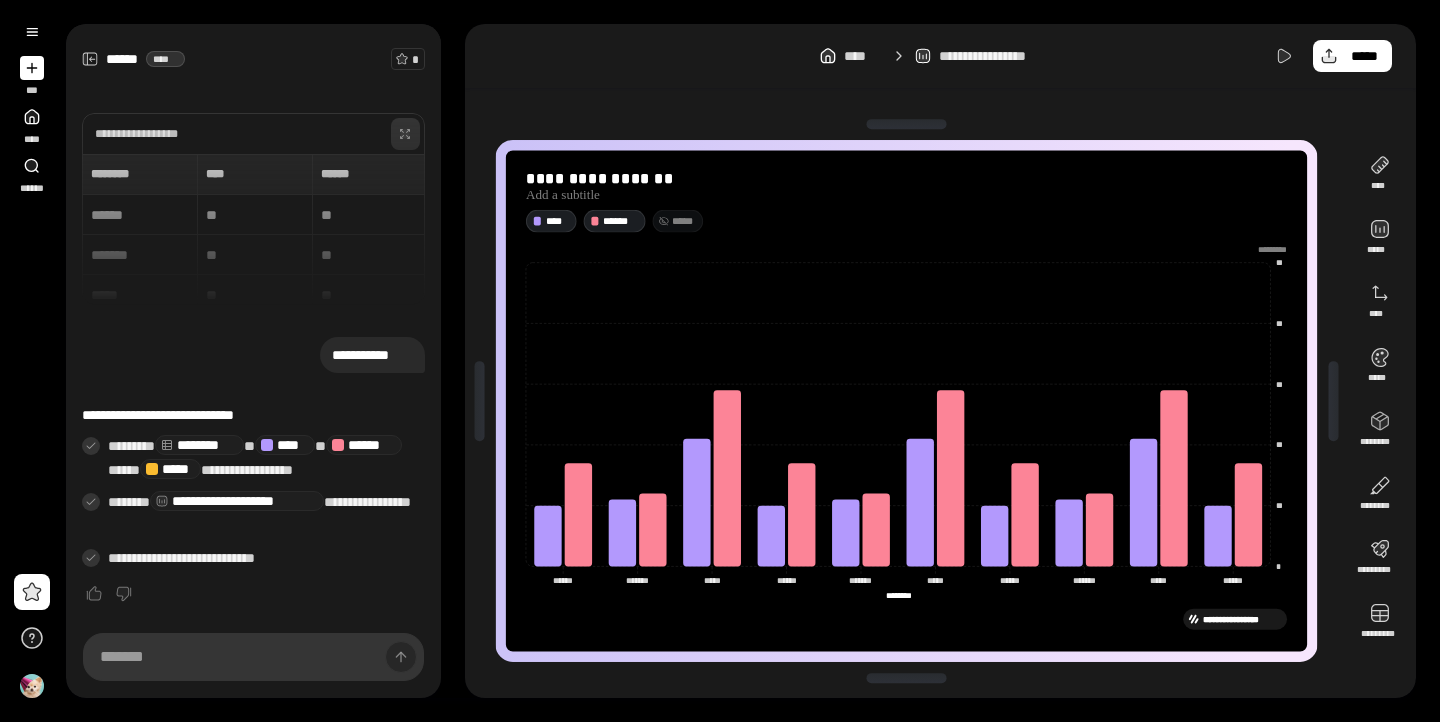 click 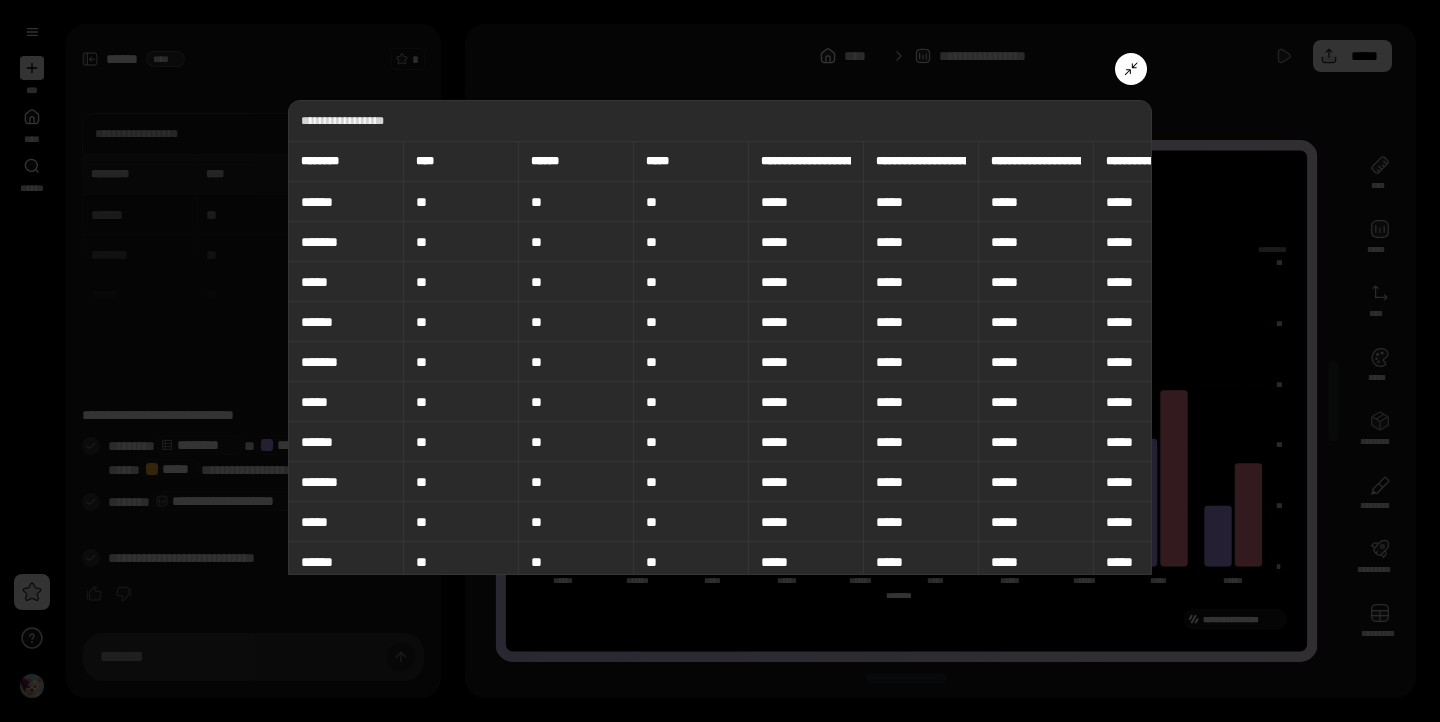 click 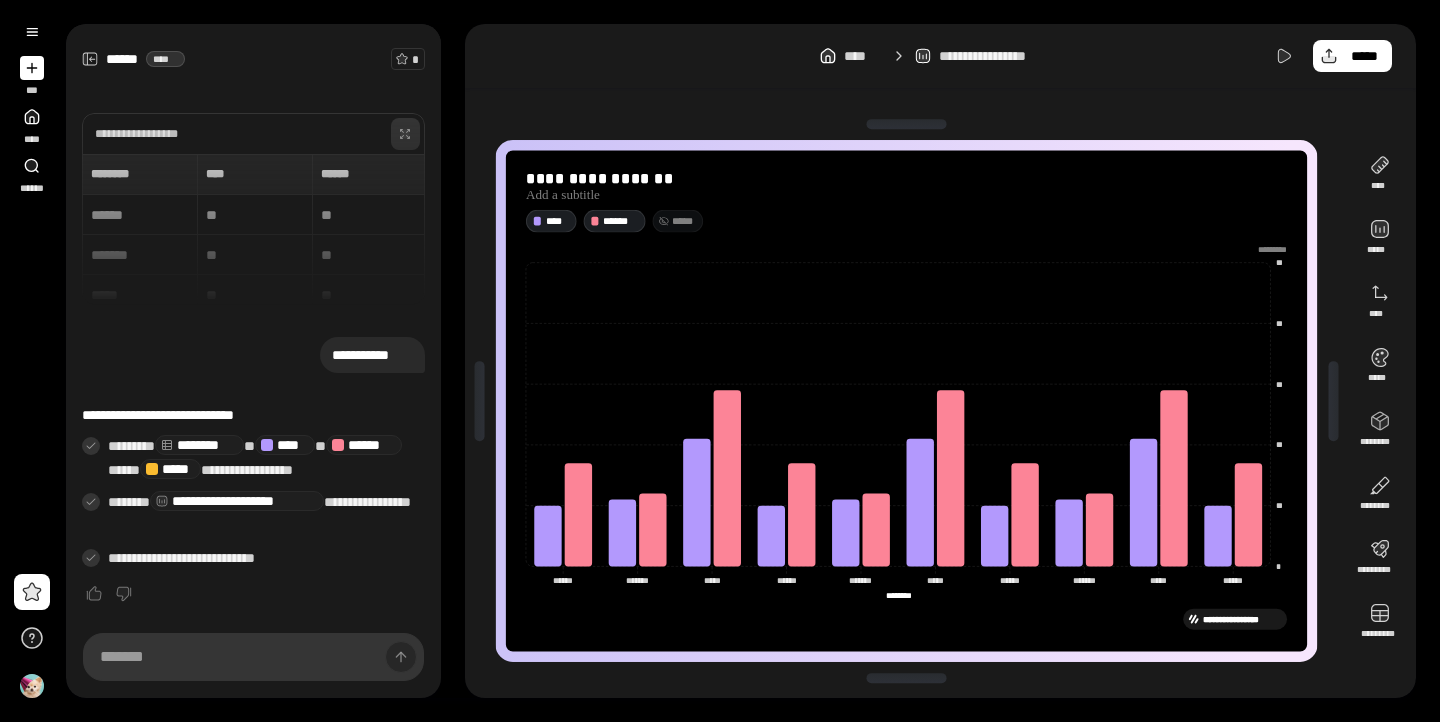 scroll, scrollTop: 0, scrollLeft: 0, axis: both 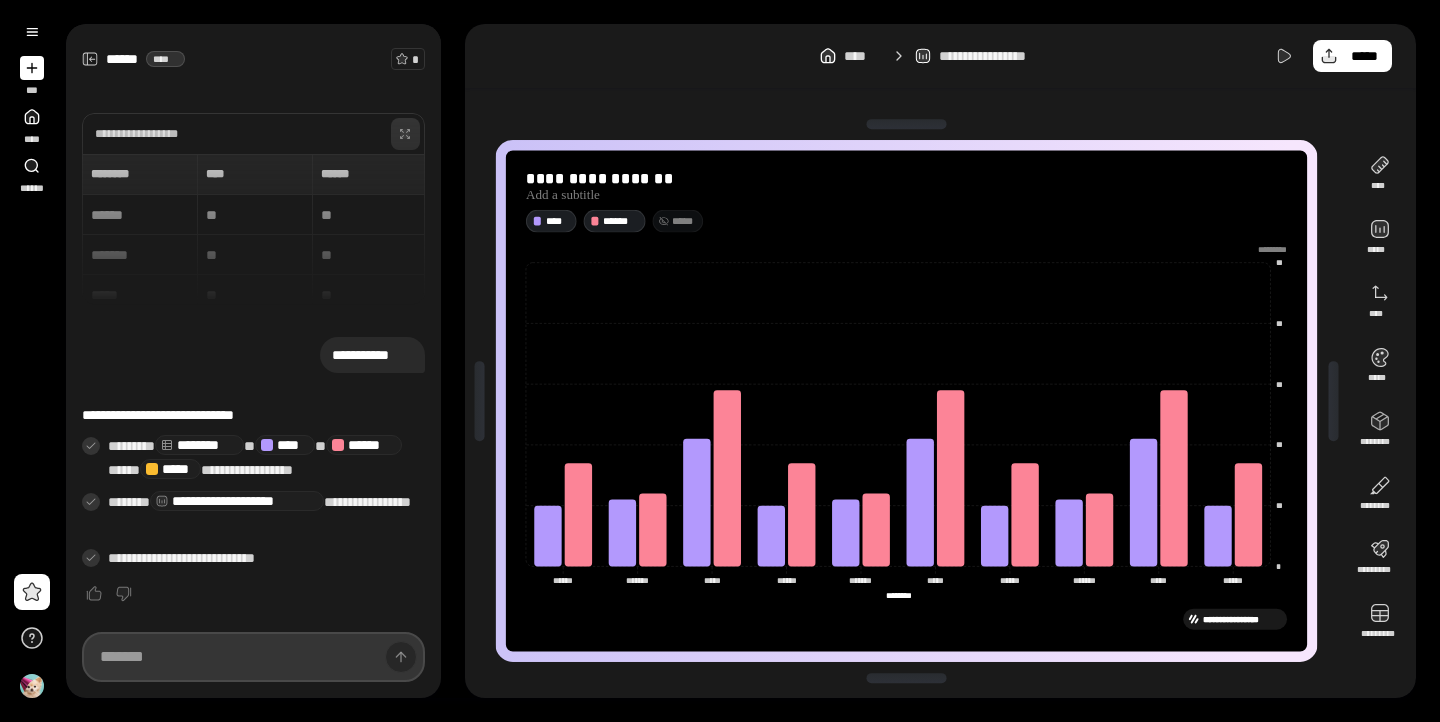 click at bounding box center (253, 657) 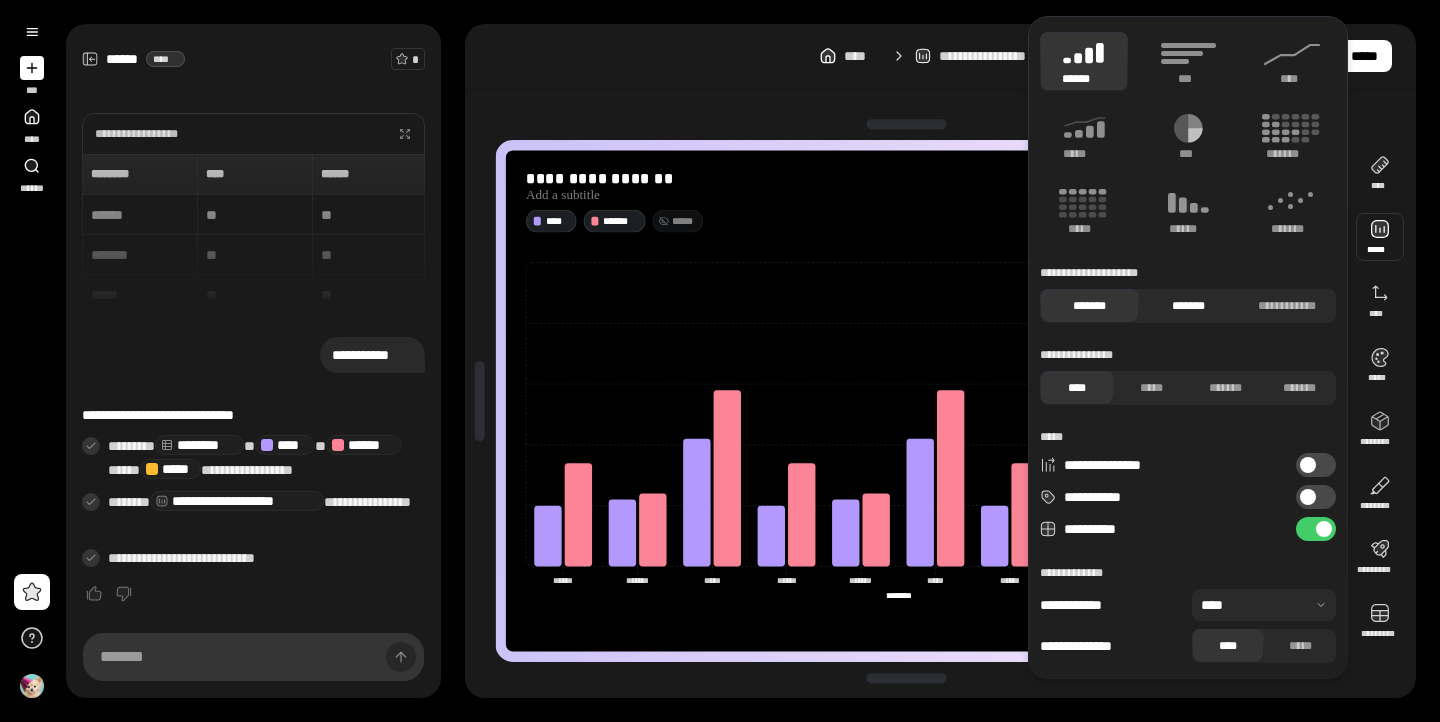 click on "*******" at bounding box center (1188, 306) 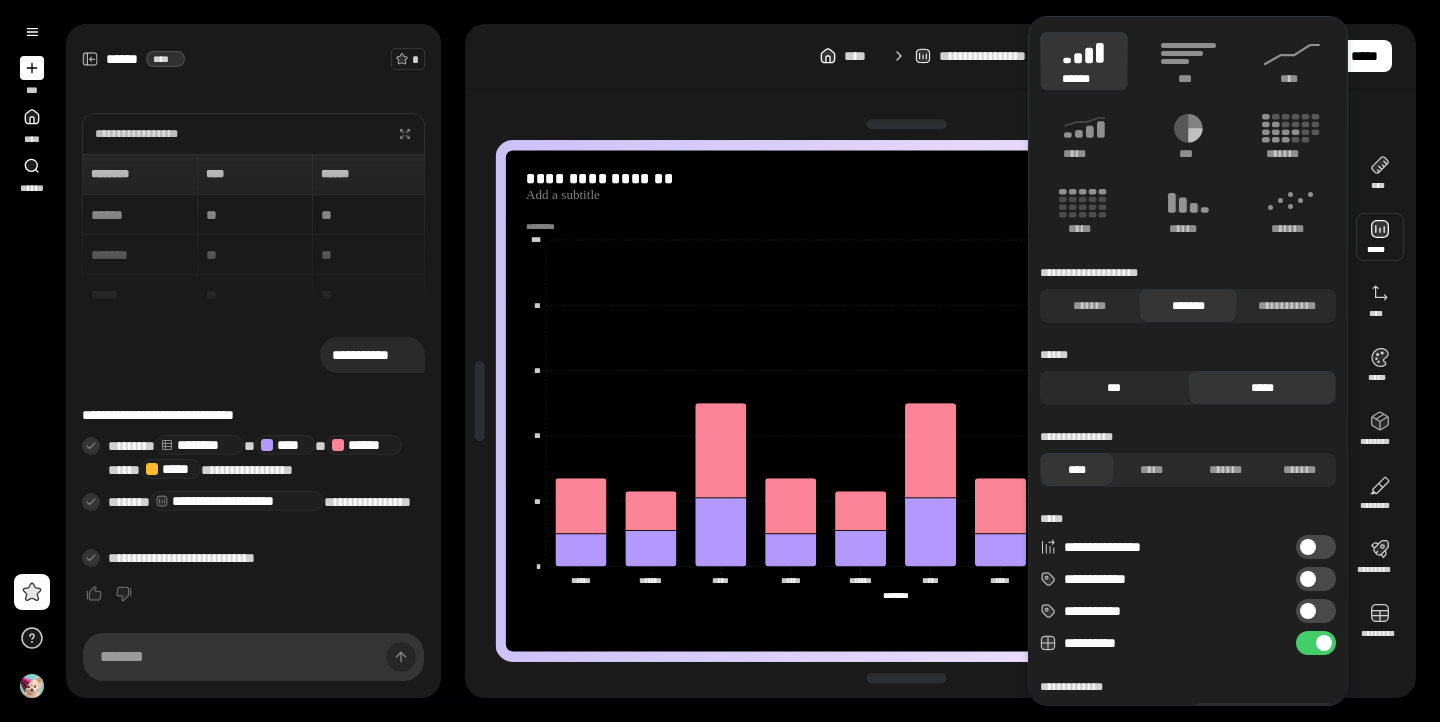click on "***" at bounding box center (1114, 388) 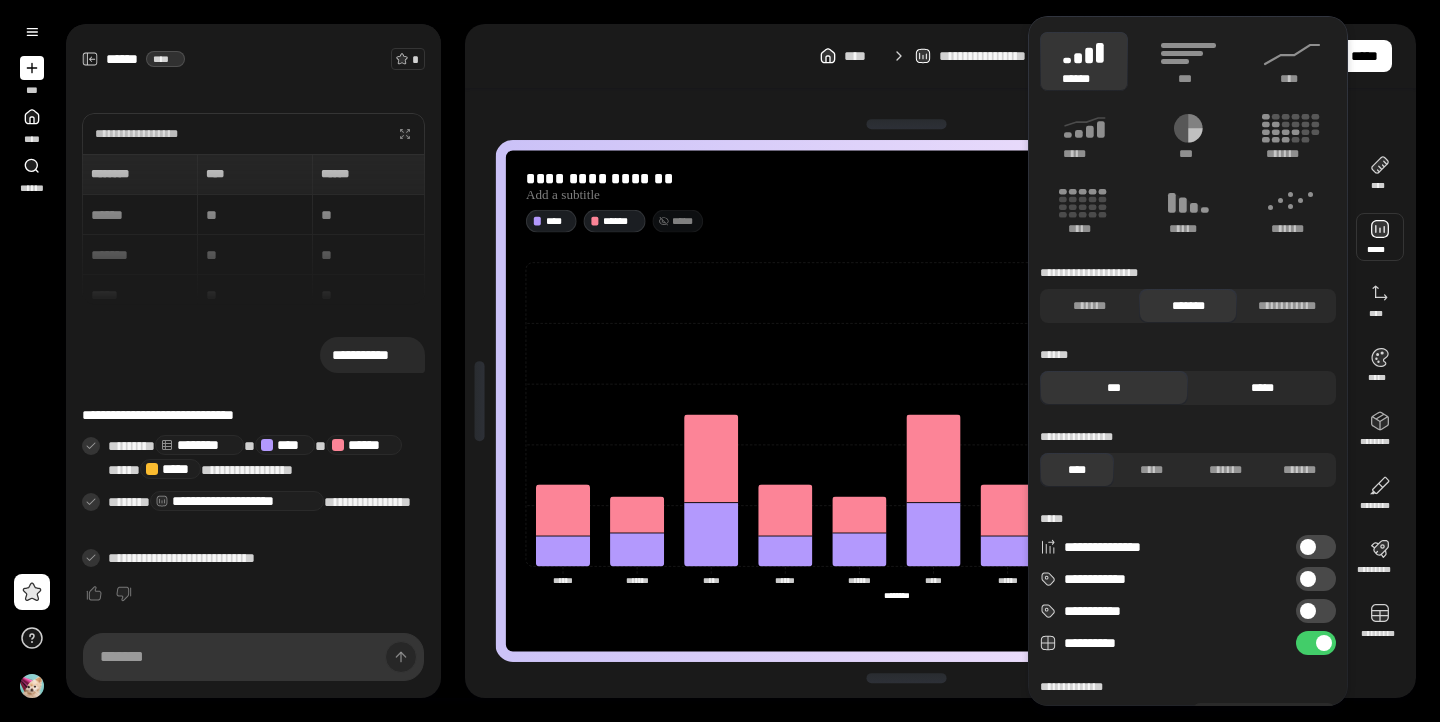 click on "*****" at bounding box center (1262, 388) 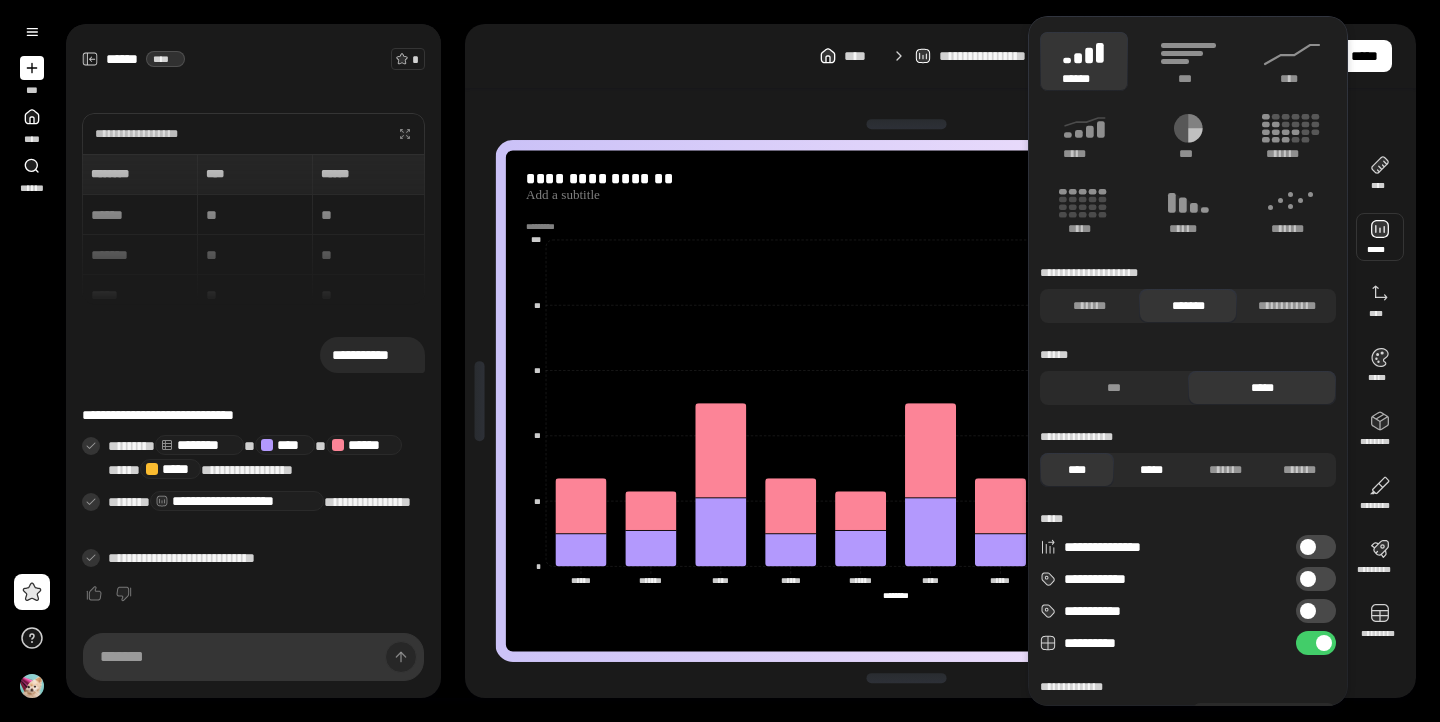 click on "*****" at bounding box center [1151, 470] 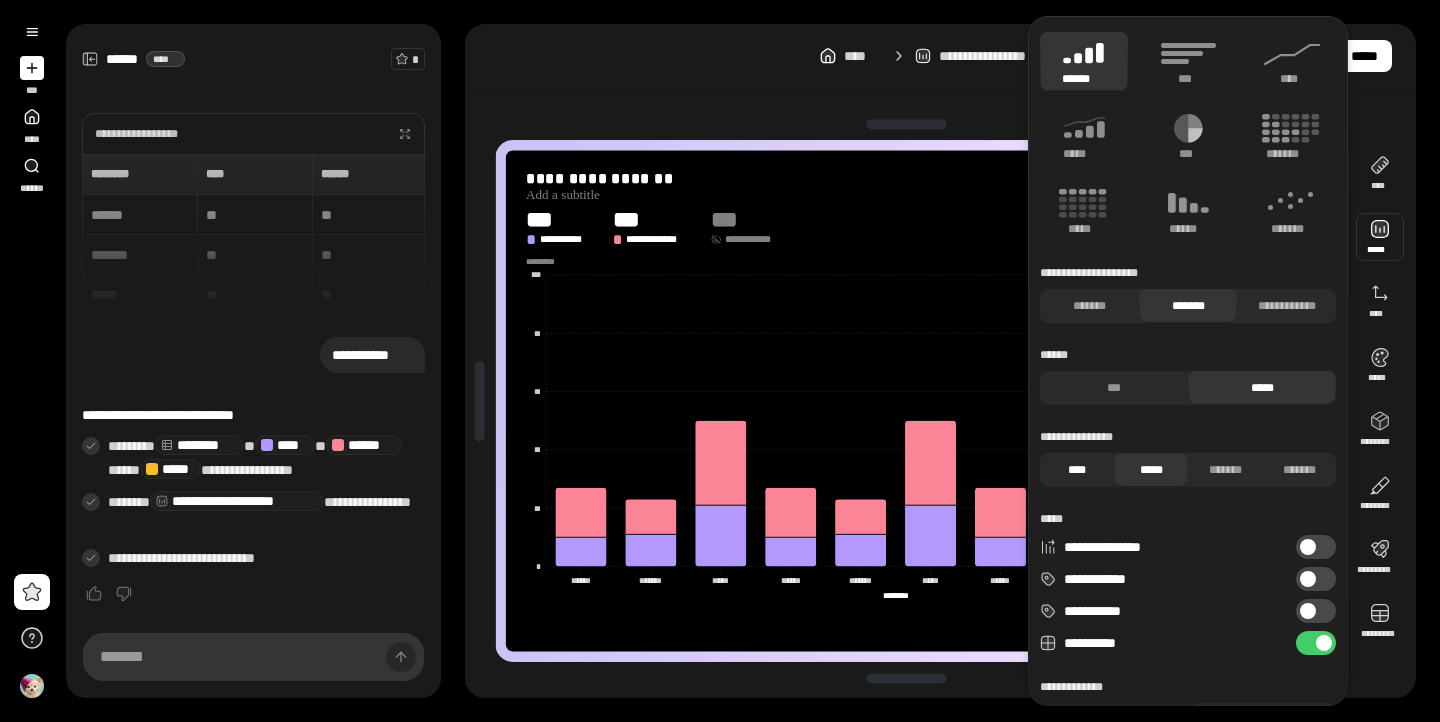 click on "****" at bounding box center [1077, 470] 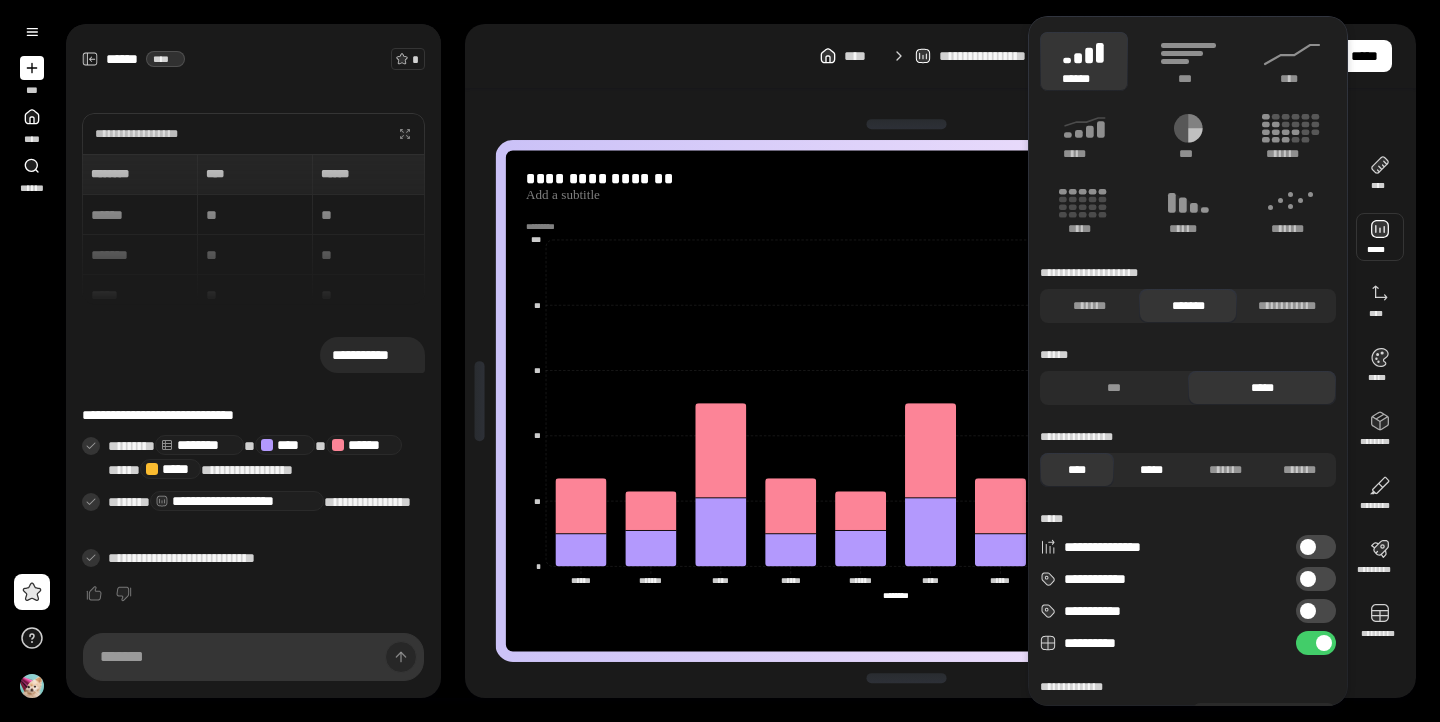 click on "*****" at bounding box center [1151, 470] 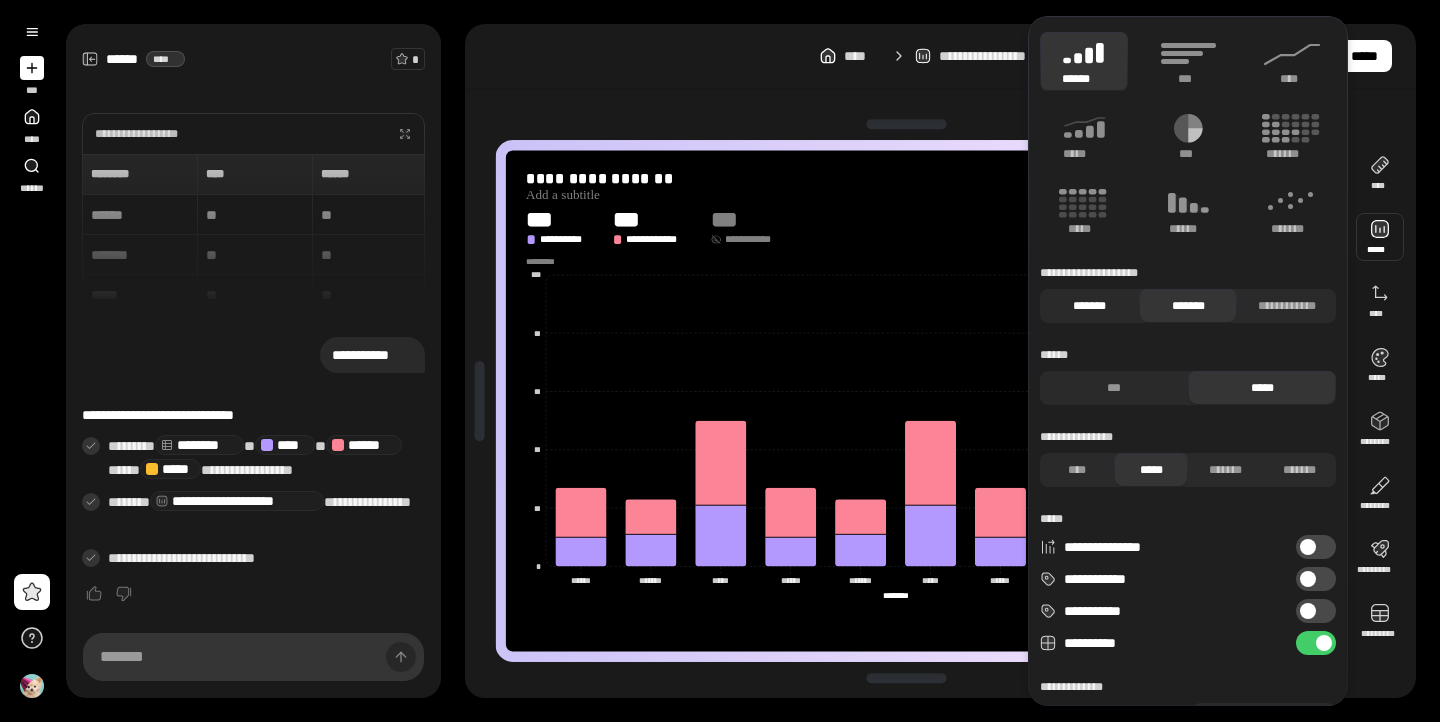 click on "*******" at bounding box center (1089, 306) 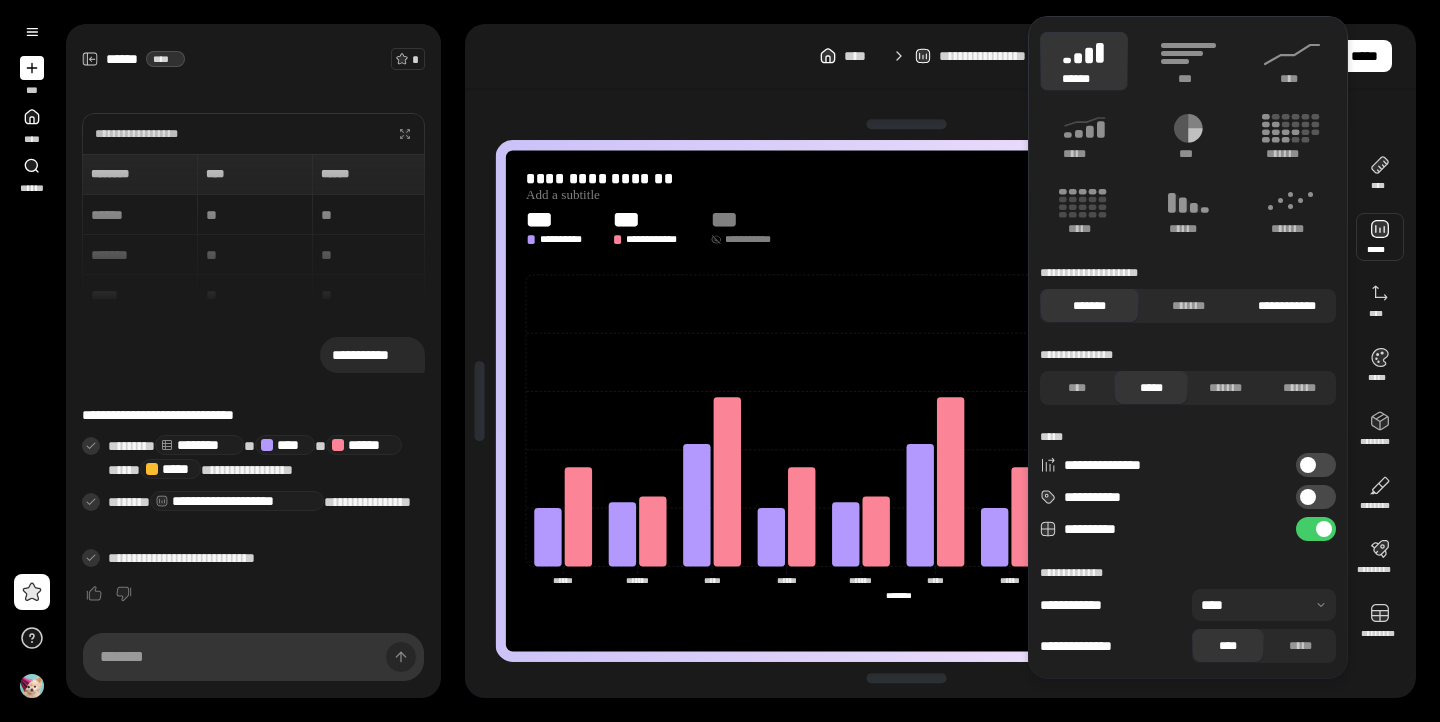 click on "**********" at bounding box center [1286, 306] 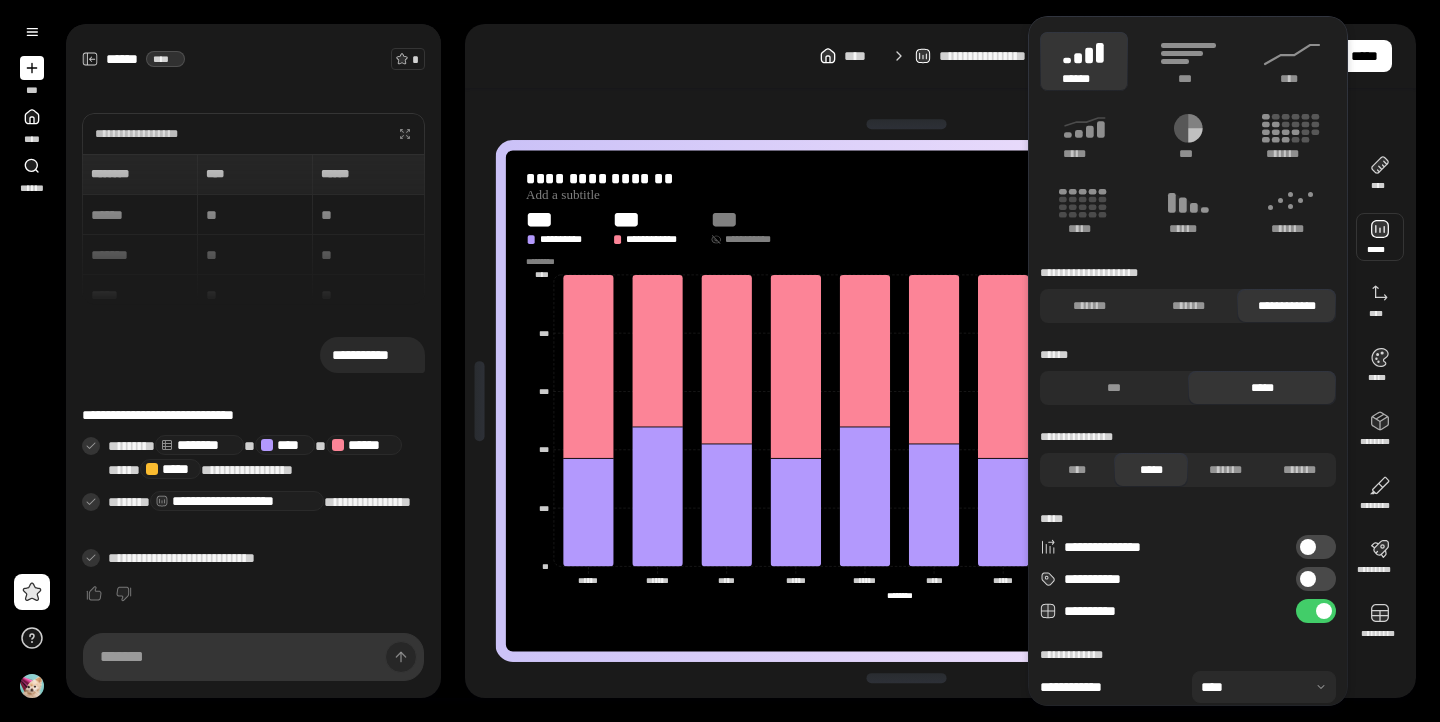 click on "[NUMBER] [STREET] [CITY] [STATE] [ZIP]" at bounding box center (906, 227) 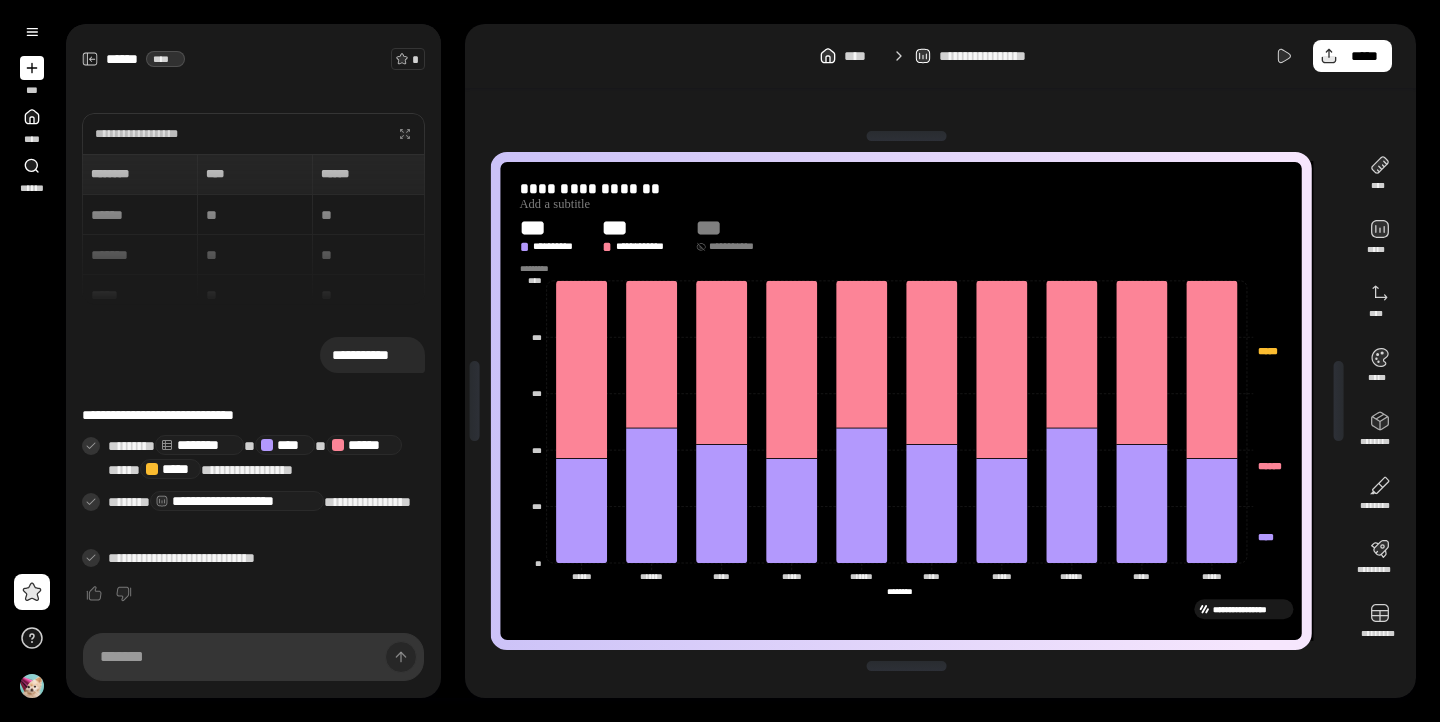 click on "[FIRST] [LAST] [NUMBER] [STREET] [CITY] [STATE] [ZIP] [PHONE] [EMAIL] [SSN] [CREDIT_CARD] [PASSPORT] [DRIVER_LICENSE] [BIRTH_DATE] [AGE]" at bounding box center (720, 361) 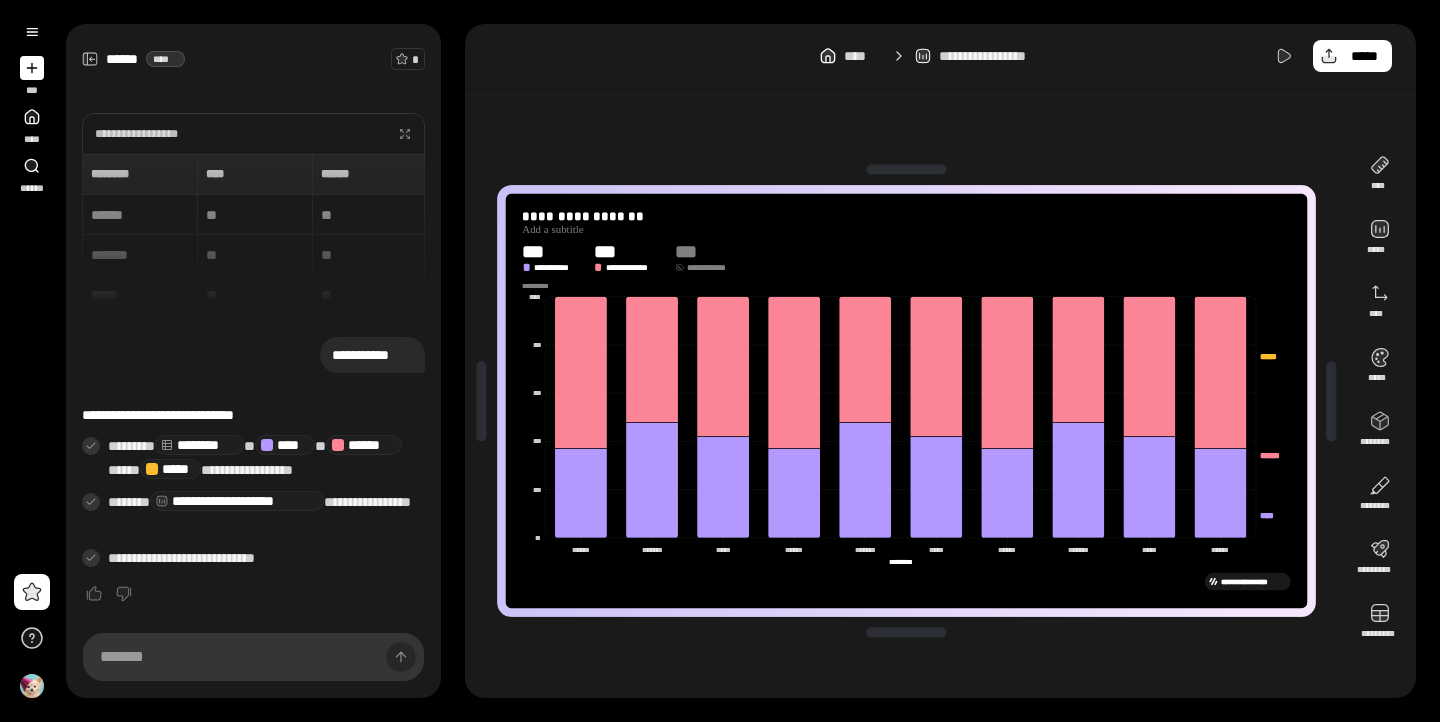 click on "[FIRST] [LAST] [NUMBER] [STREET] [CITY] [STATE] [ZIP] [PHONE] [EMAIL] [SSN] [CREDIT_CARD]" at bounding box center [906, 401] 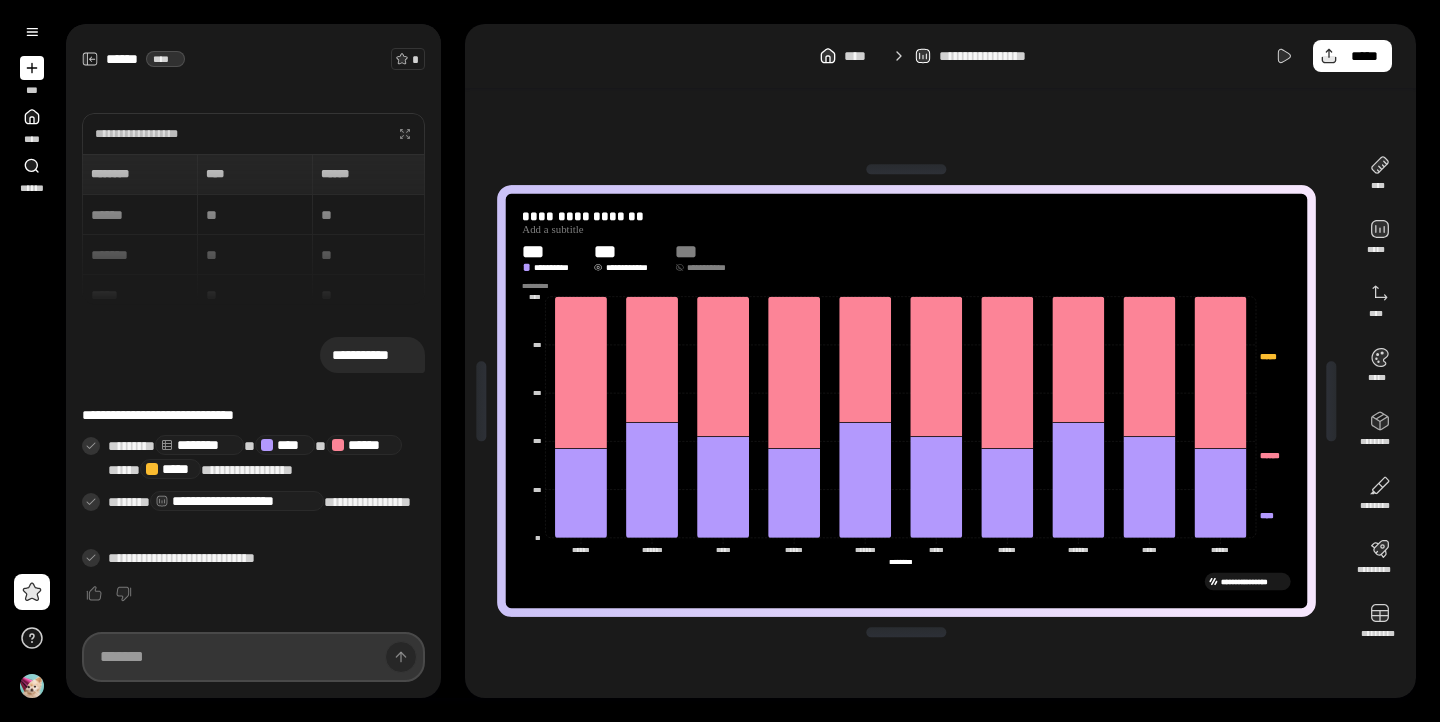 click at bounding box center (253, 657) 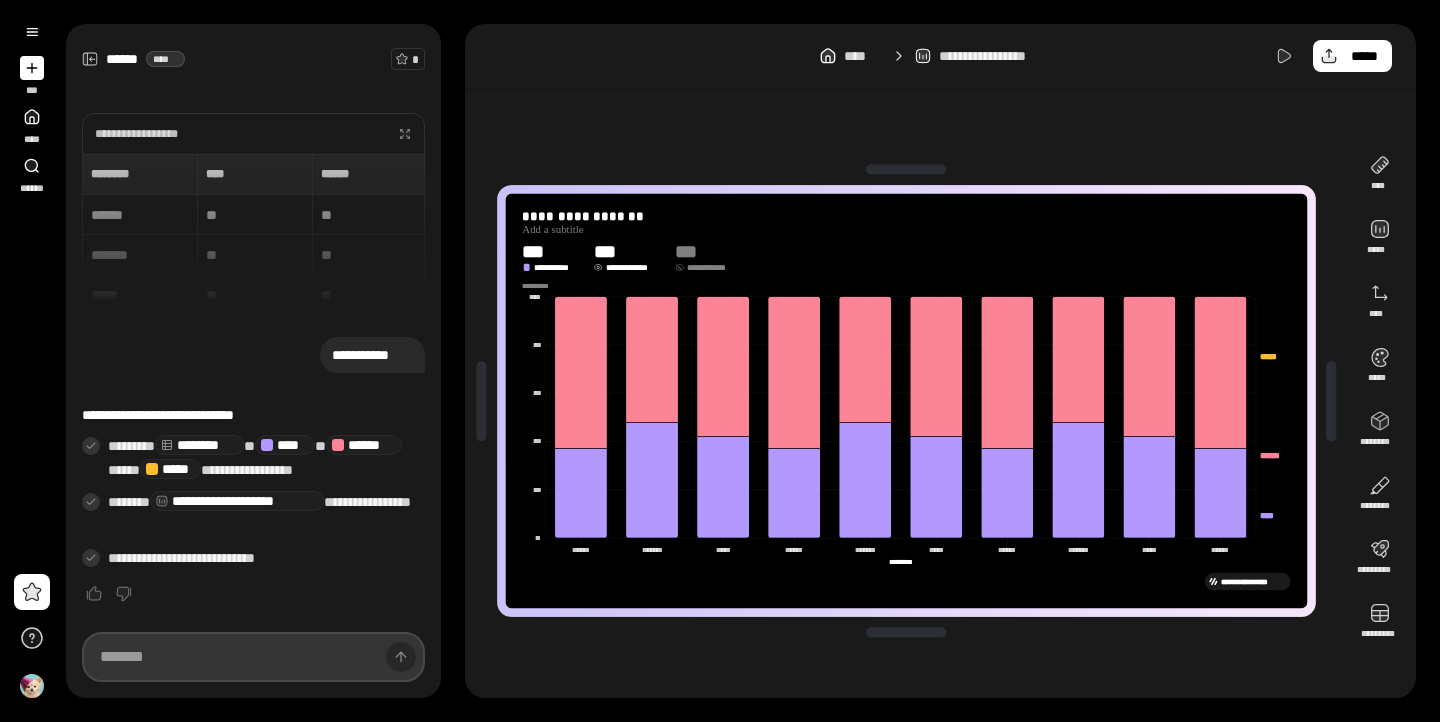 paste on "**********" 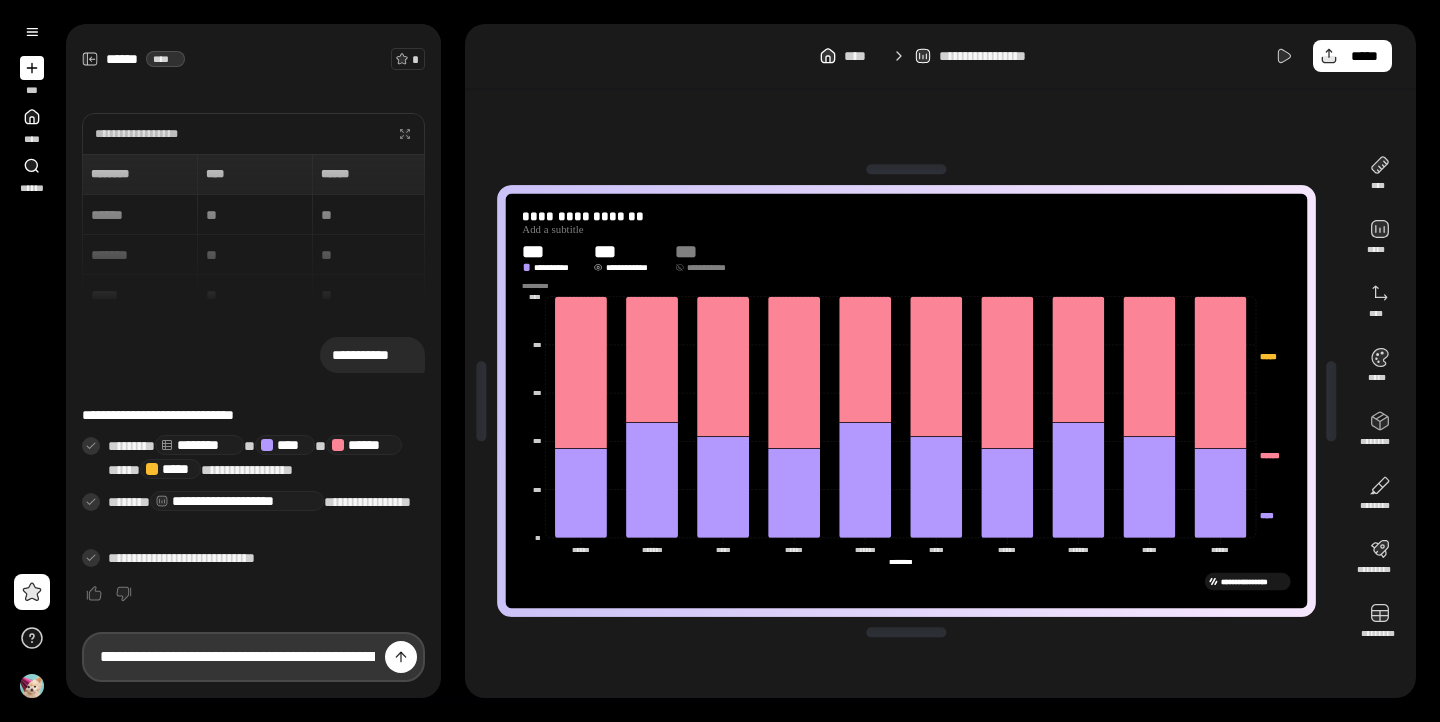 type on "**********" 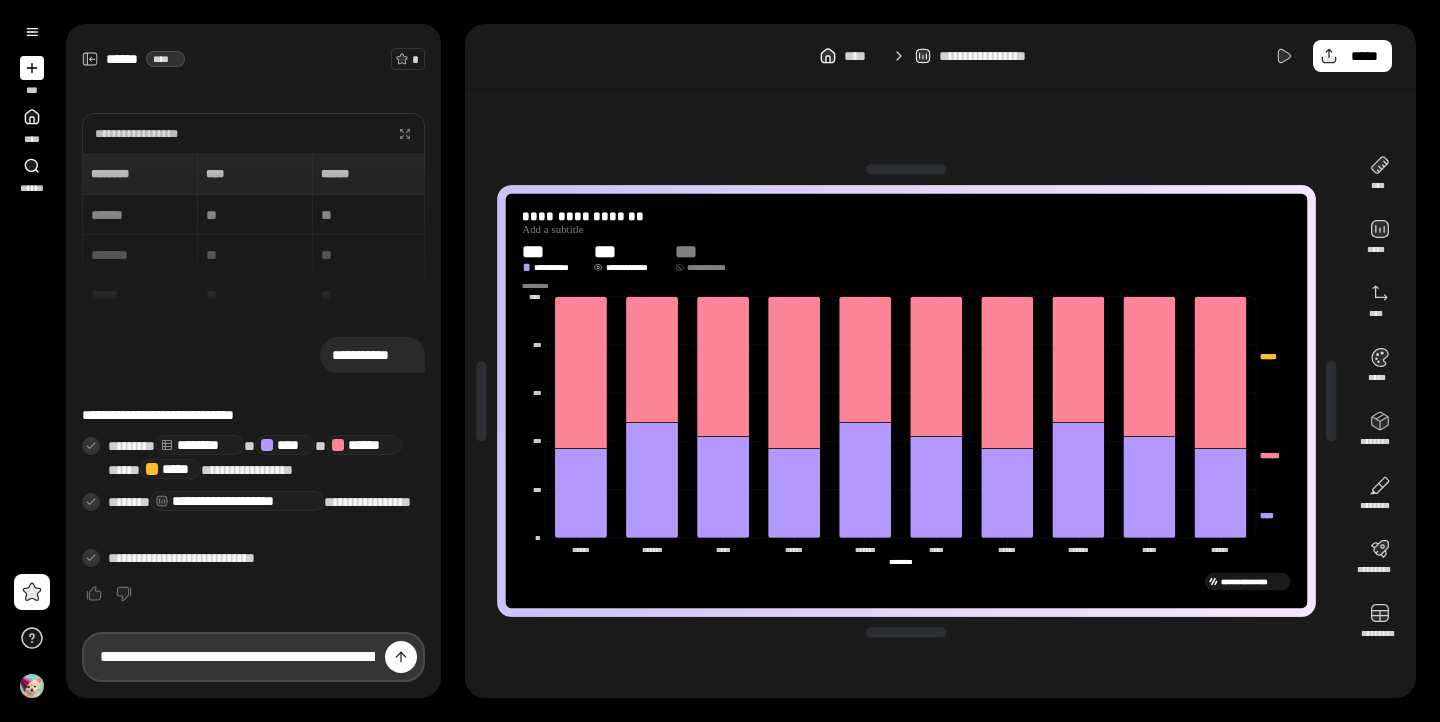 type 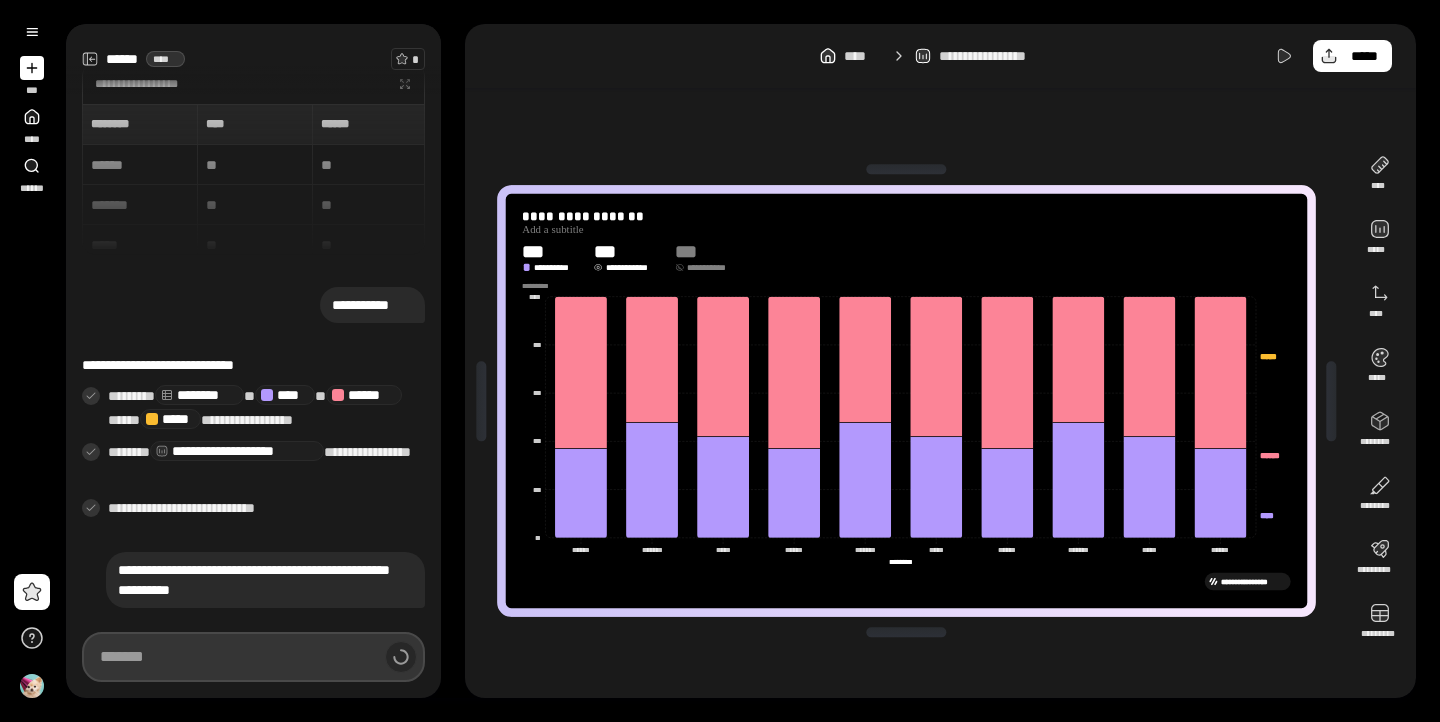 scroll, scrollTop: 0, scrollLeft: 0, axis: both 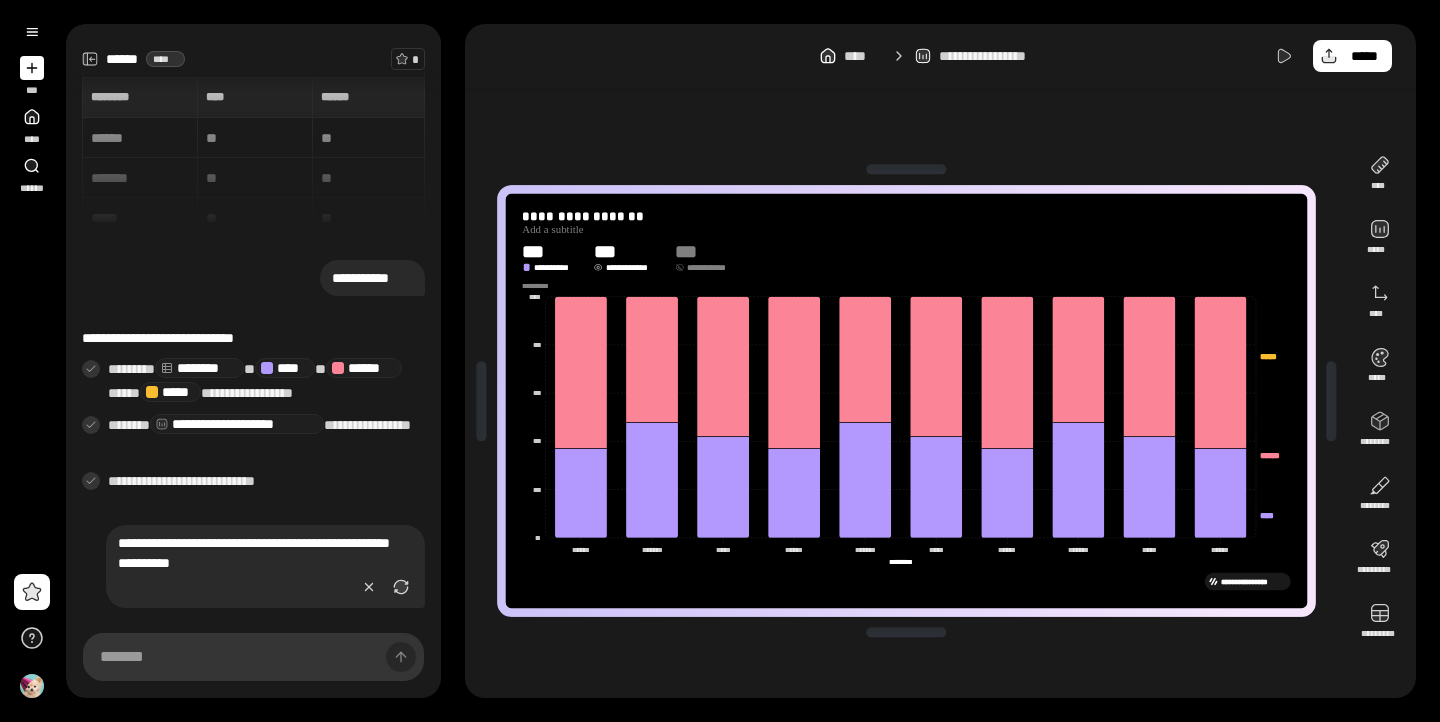 click 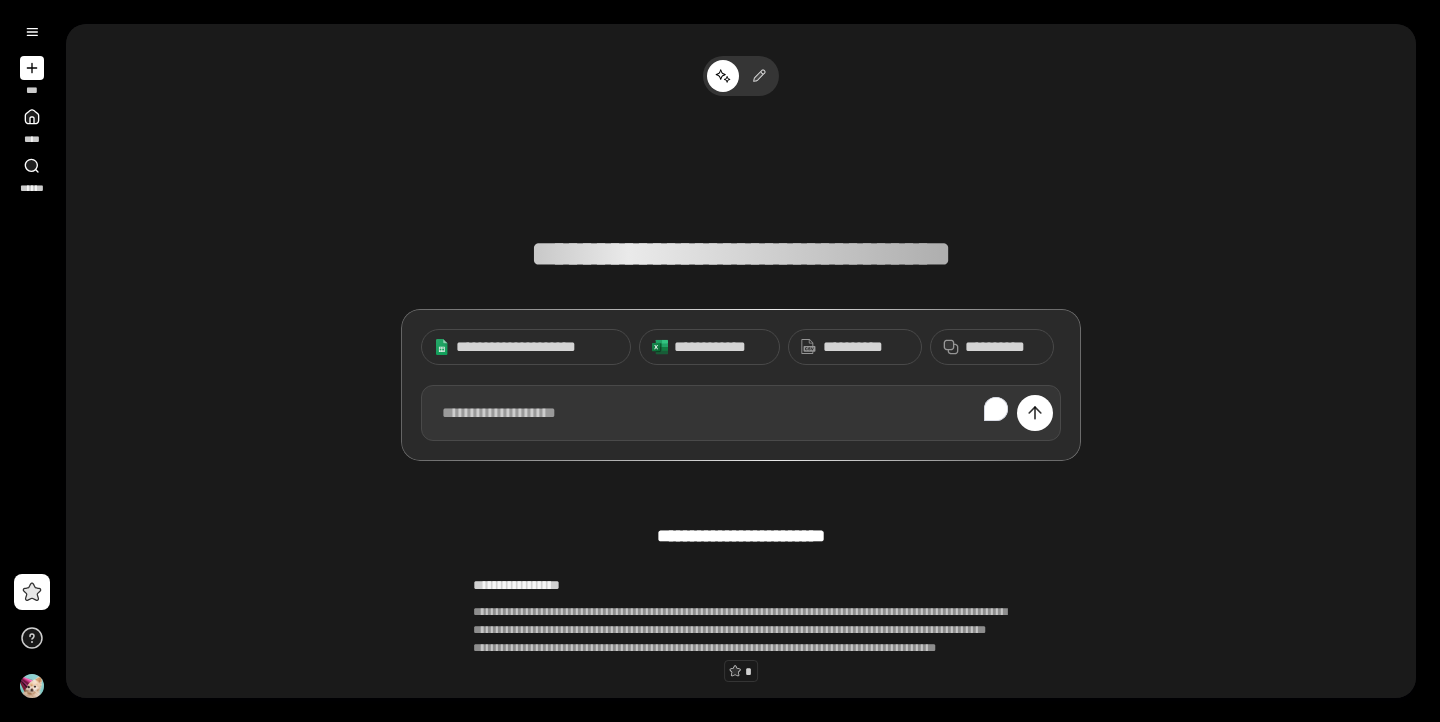 type 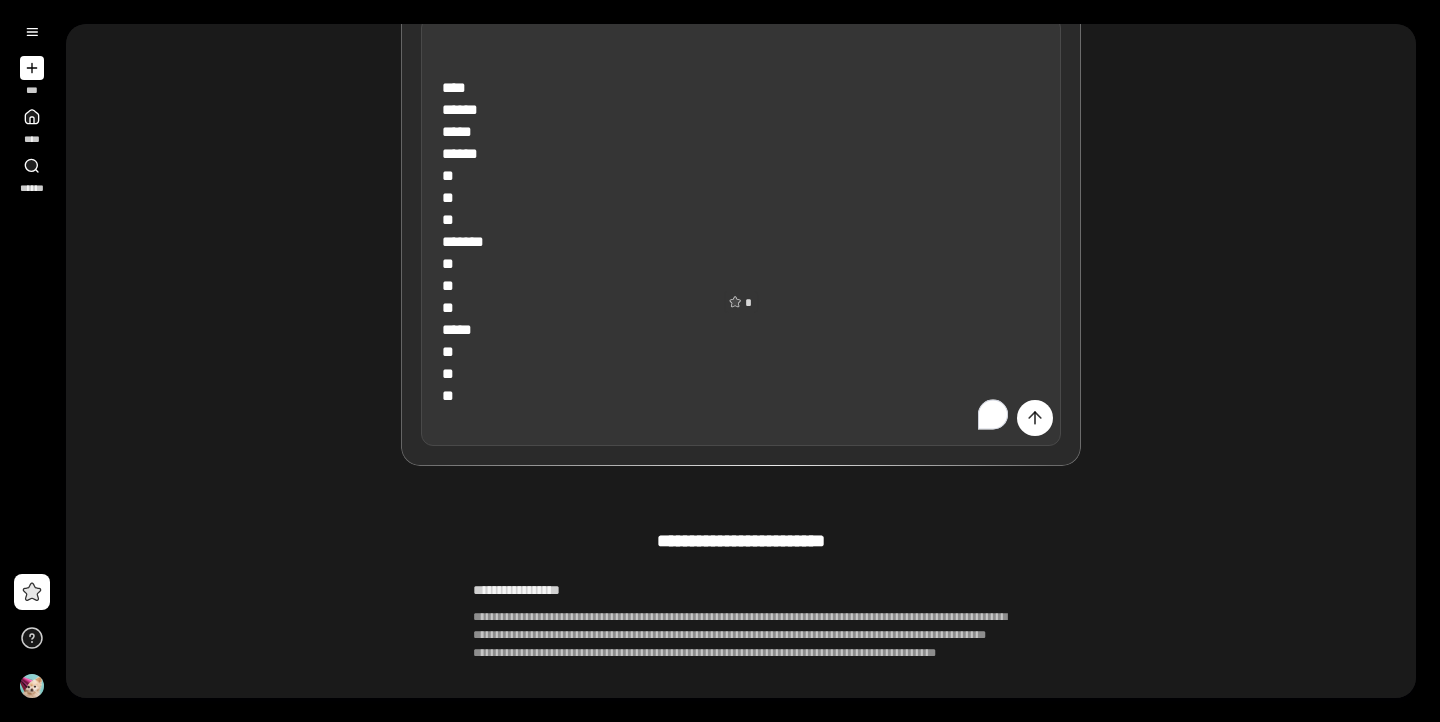 scroll, scrollTop: 358, scrollLeft: 0, axis: vertical 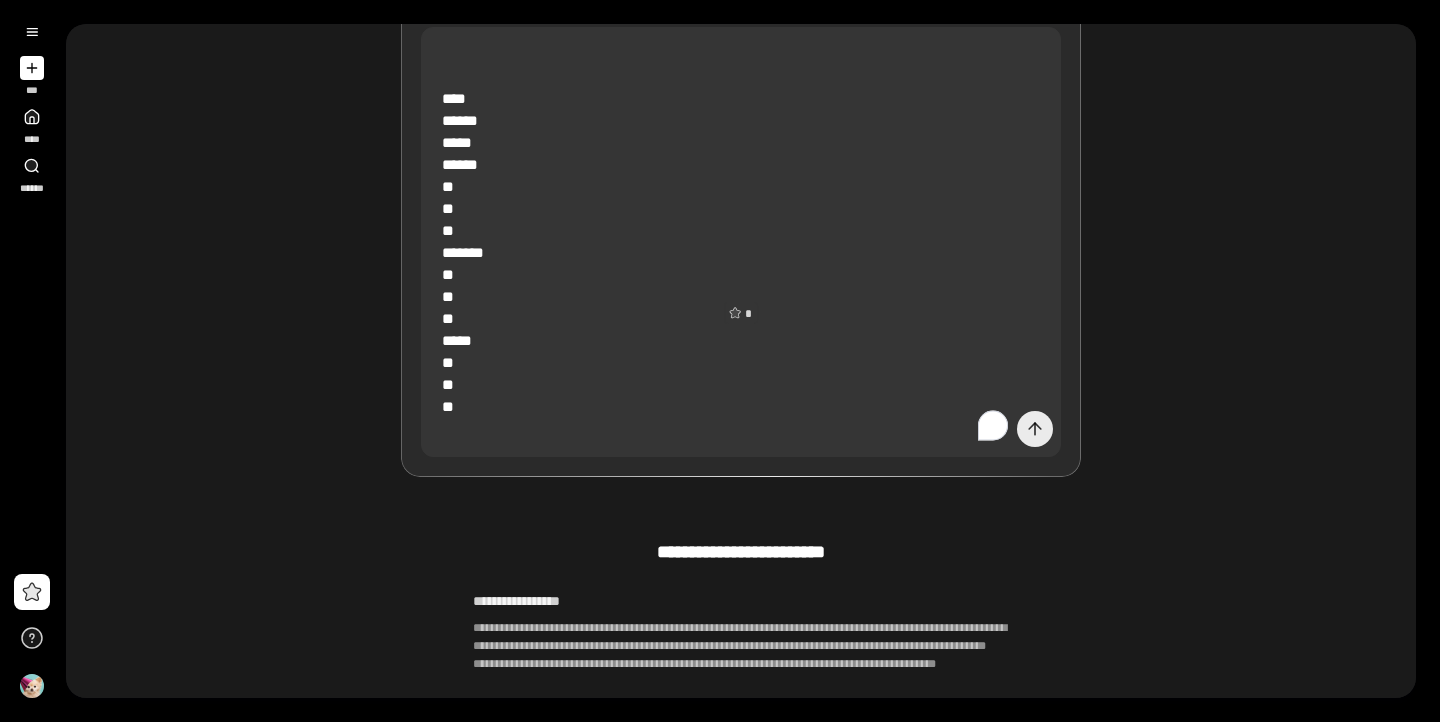 click at bounding box center [1035, 429] 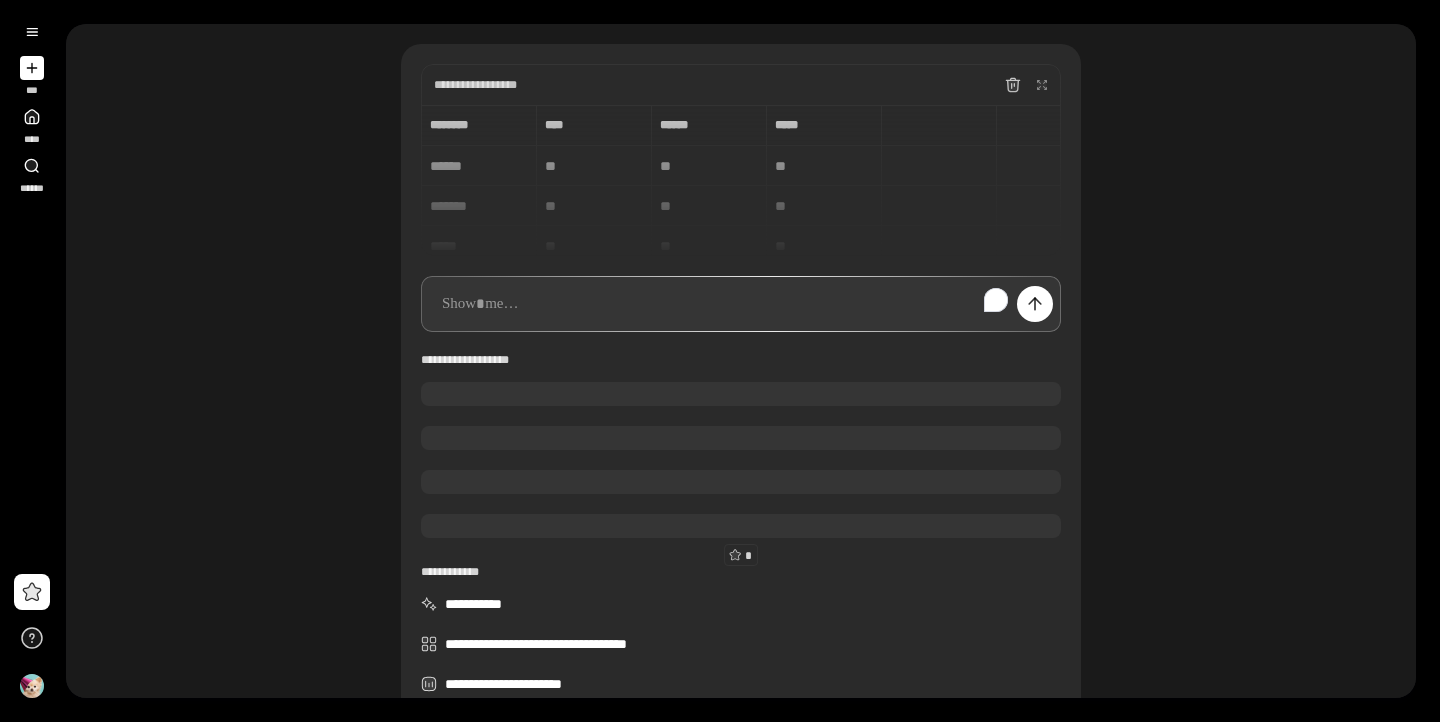 scroll, scrollTop: 106, scrollLeft: 0, axis: vertical 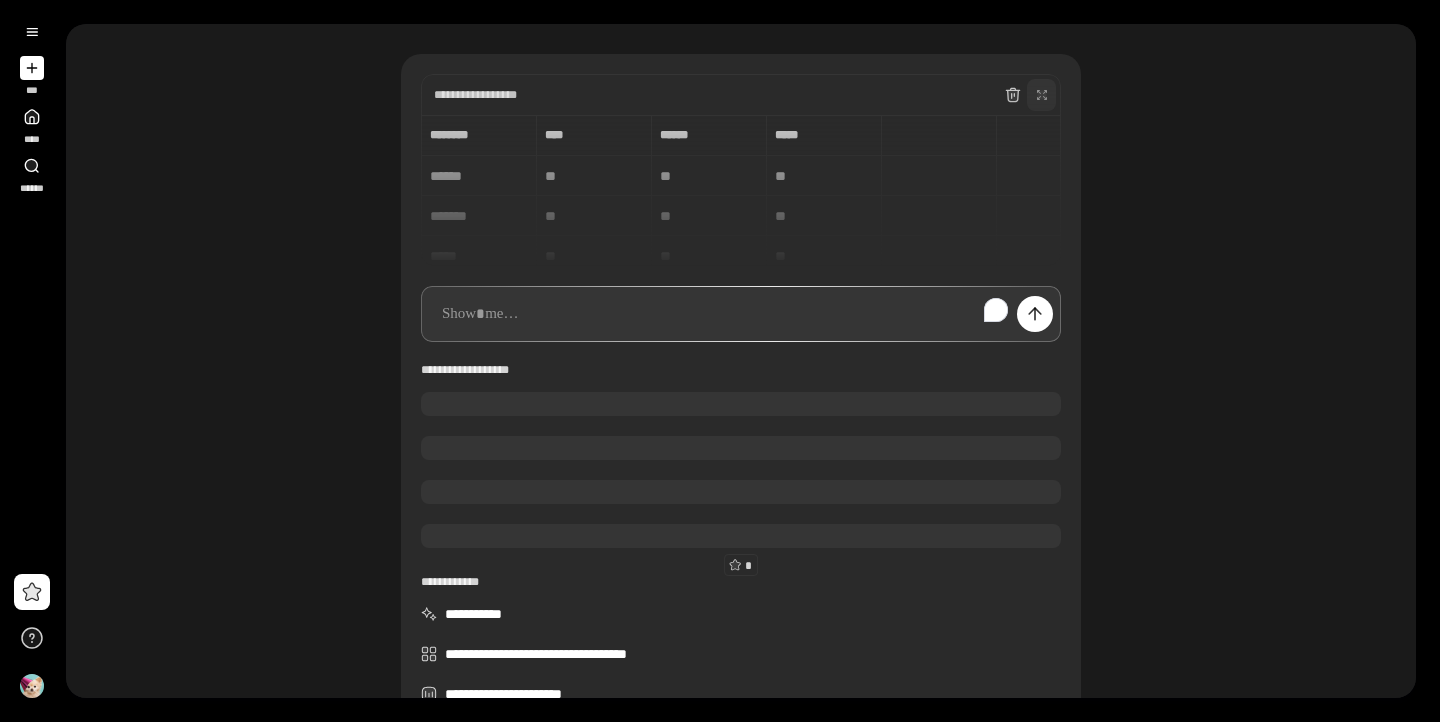 click at bounding box center (1042, 95) 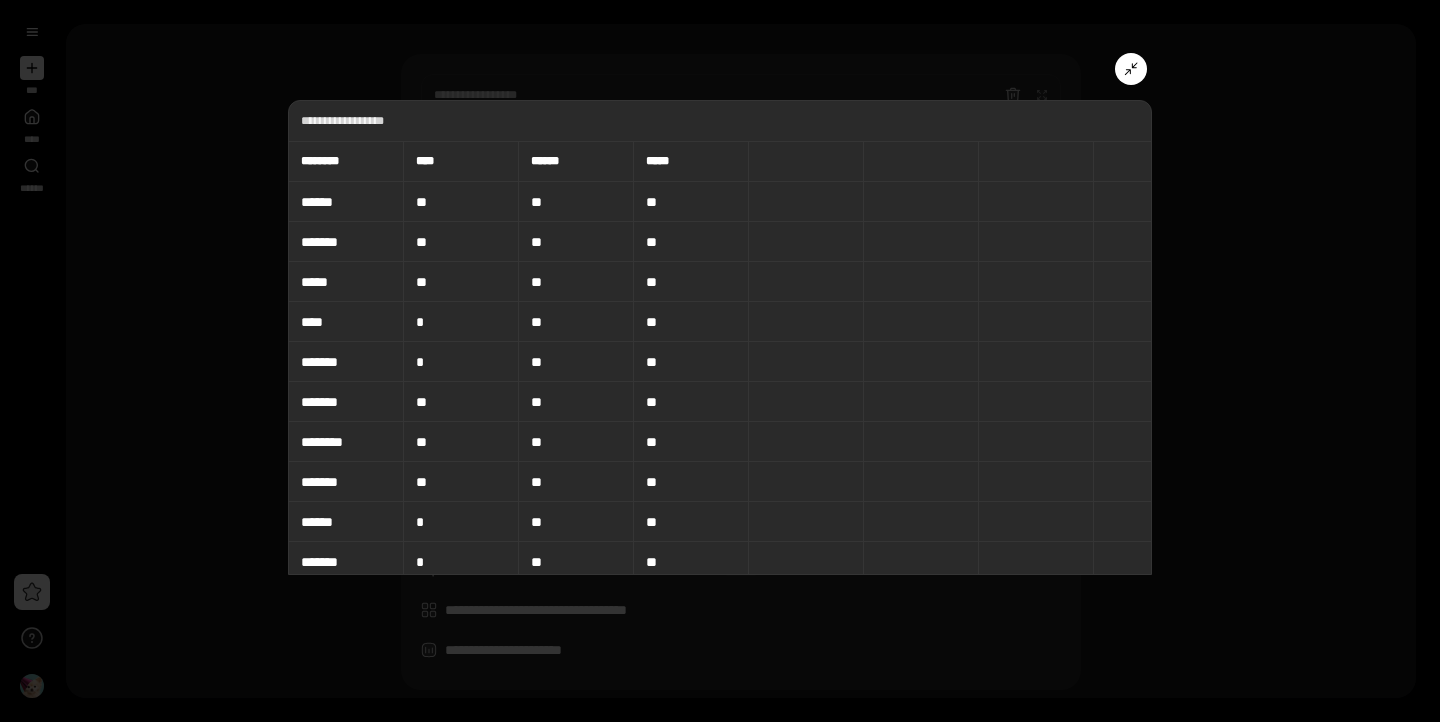 click 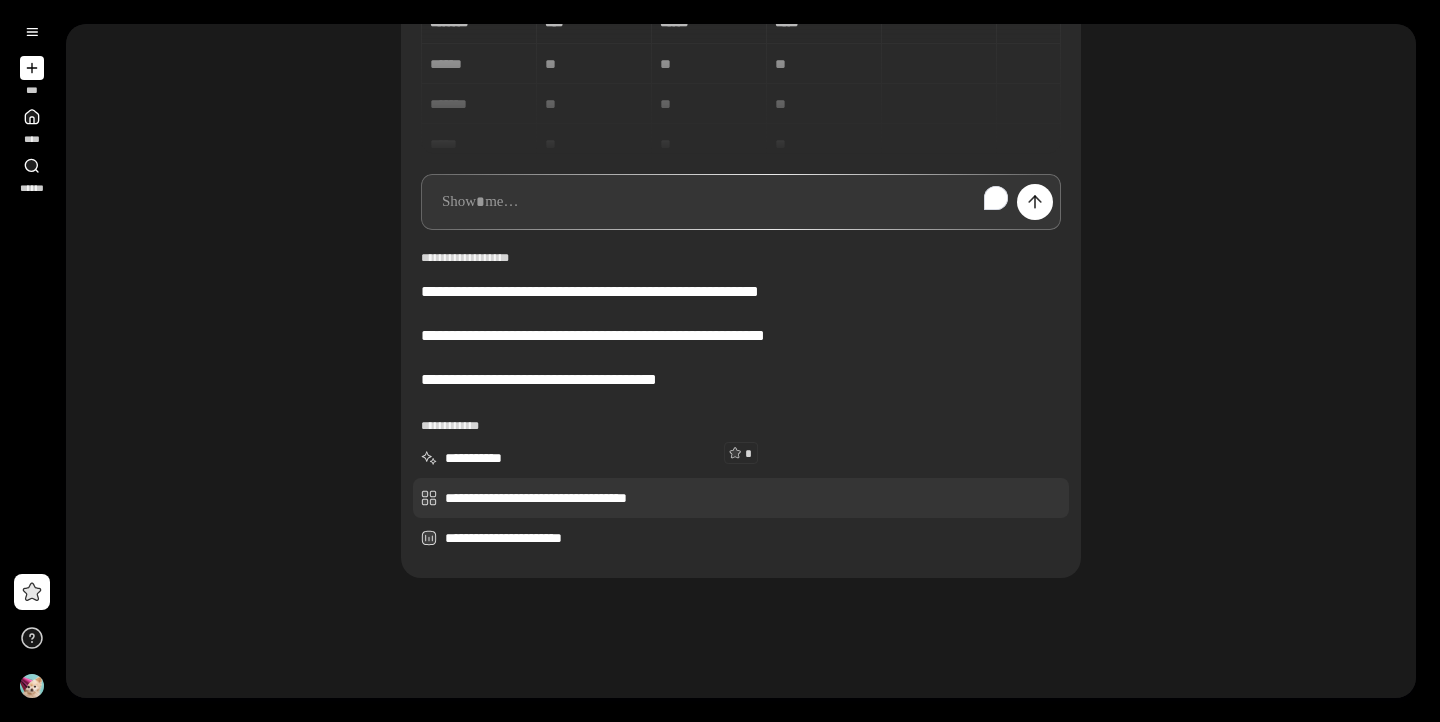 type 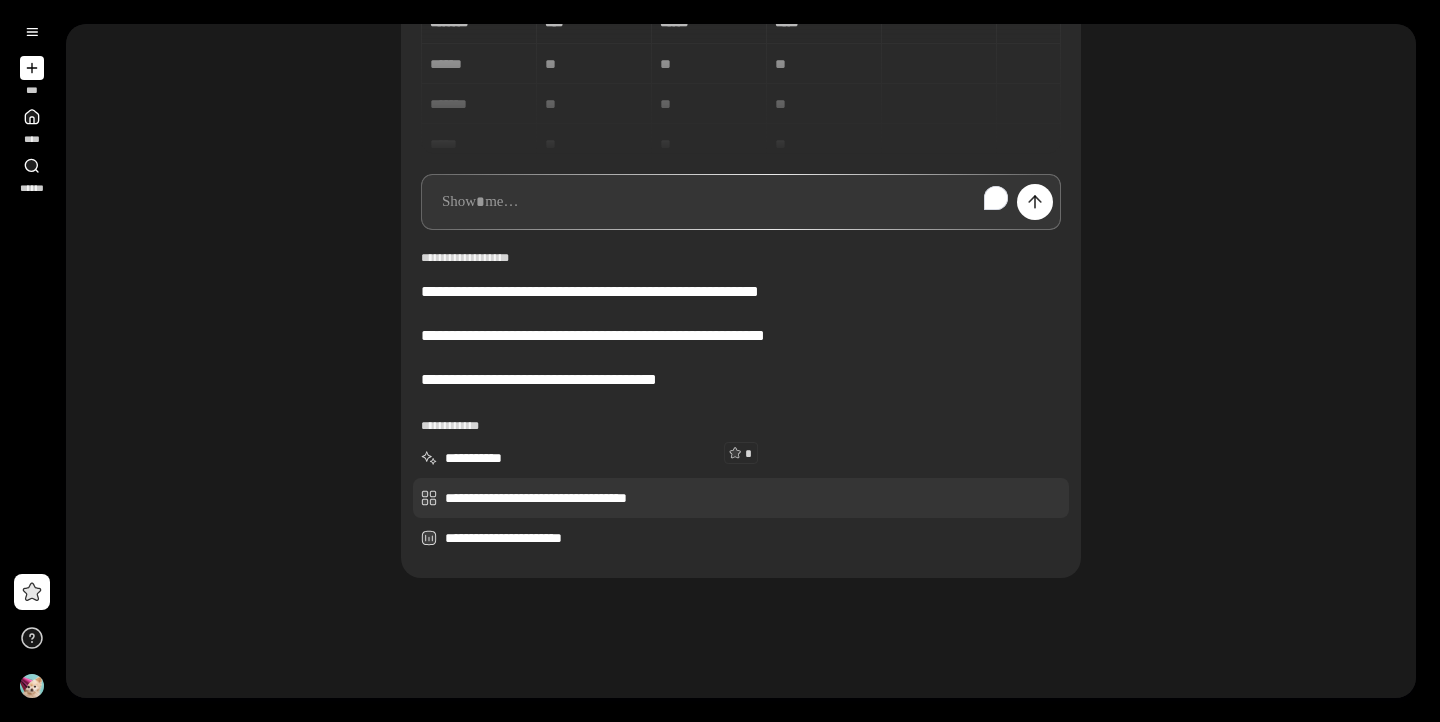 type 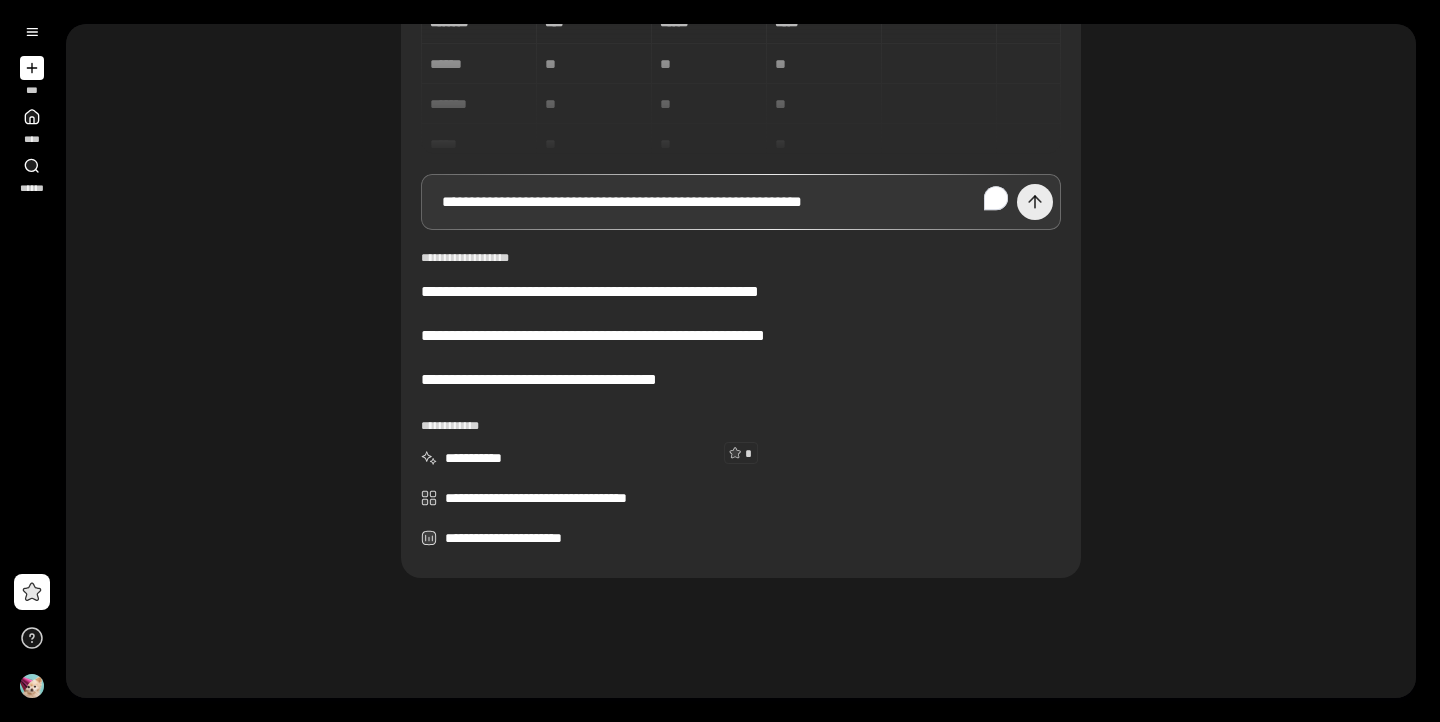click at bounding box center (1035, 202) 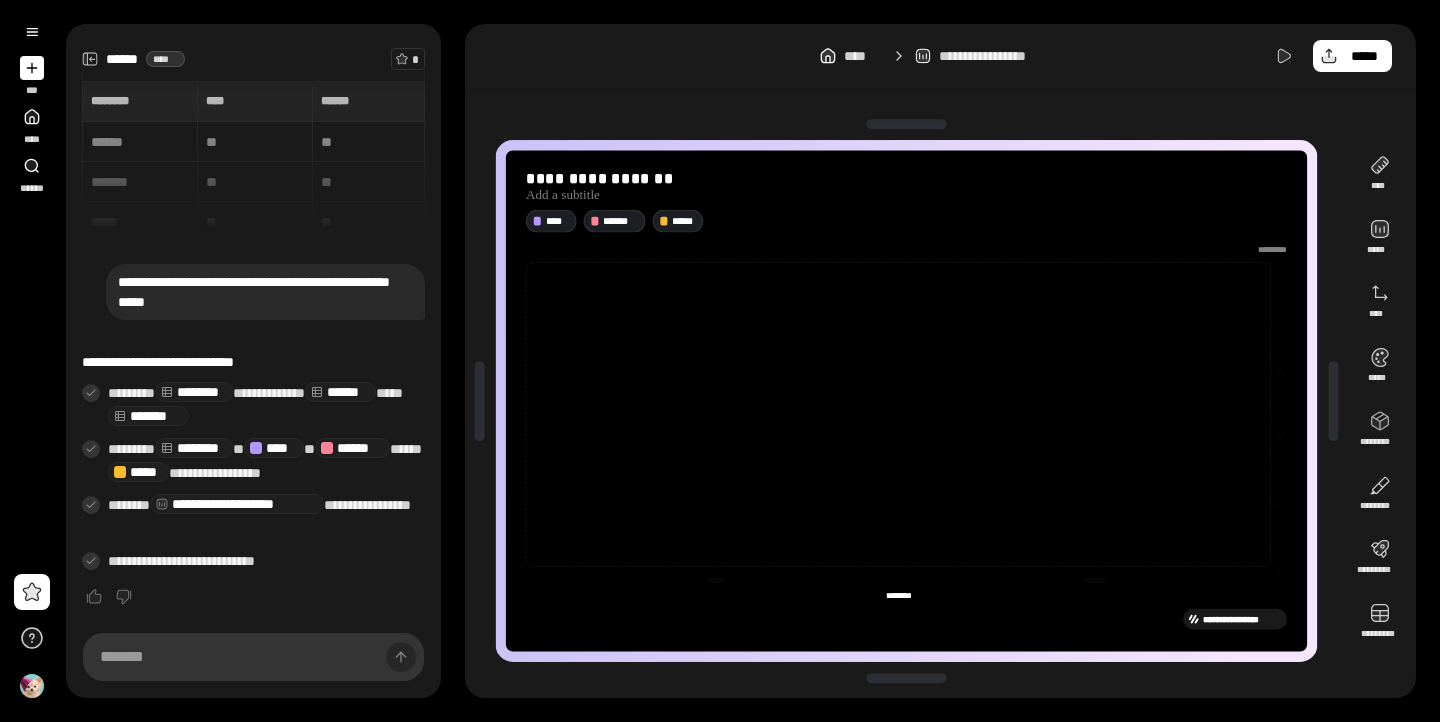scroll, scrollTop: 2, scrollLeft: 0, axis: vertical 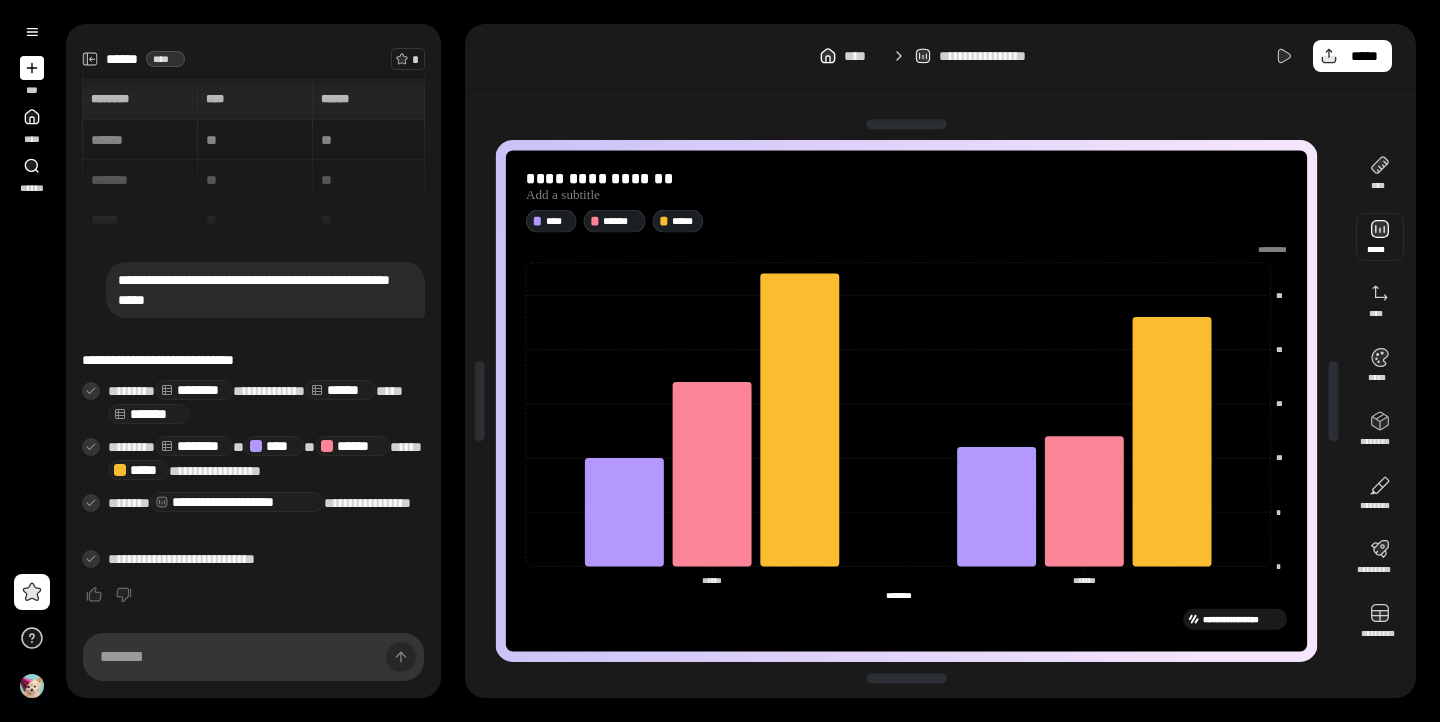 click at bounding box center [1380, 237] 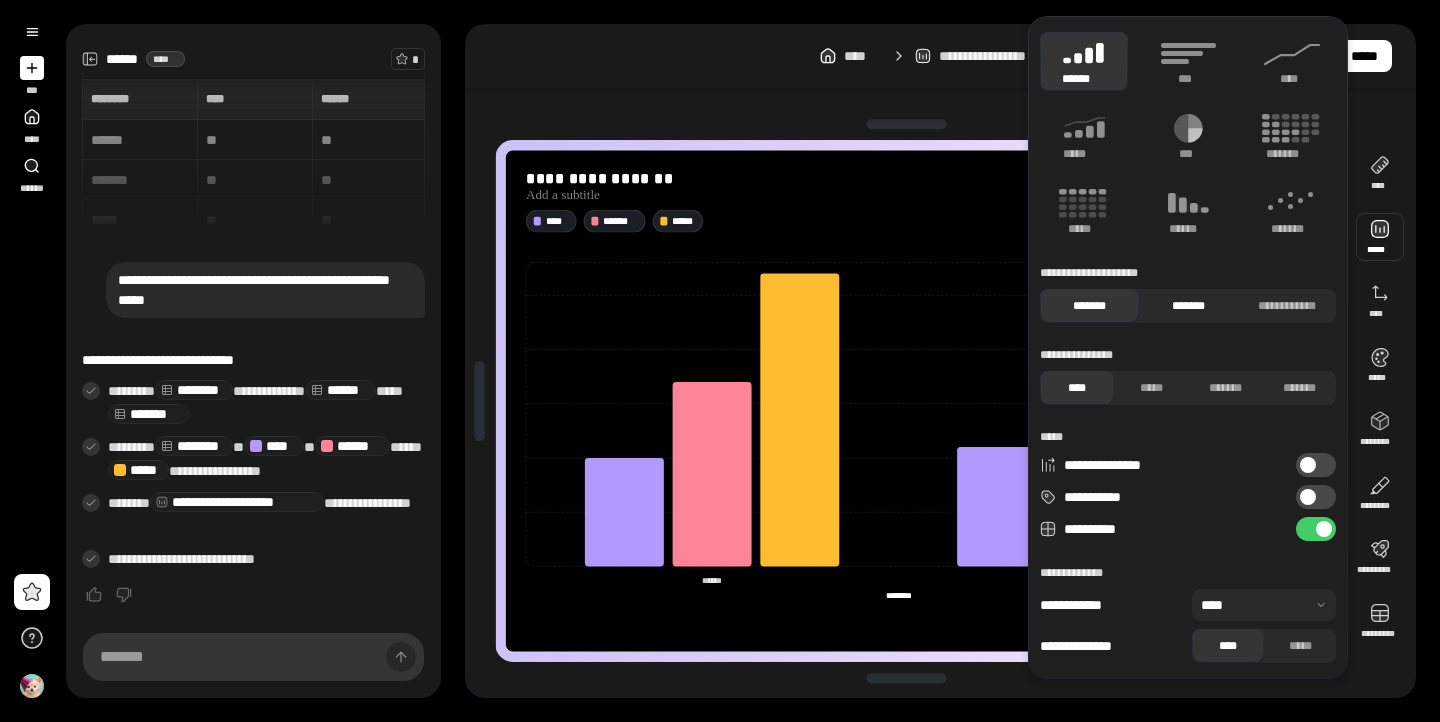 click on "*******" at bounding box center [1188, 306] 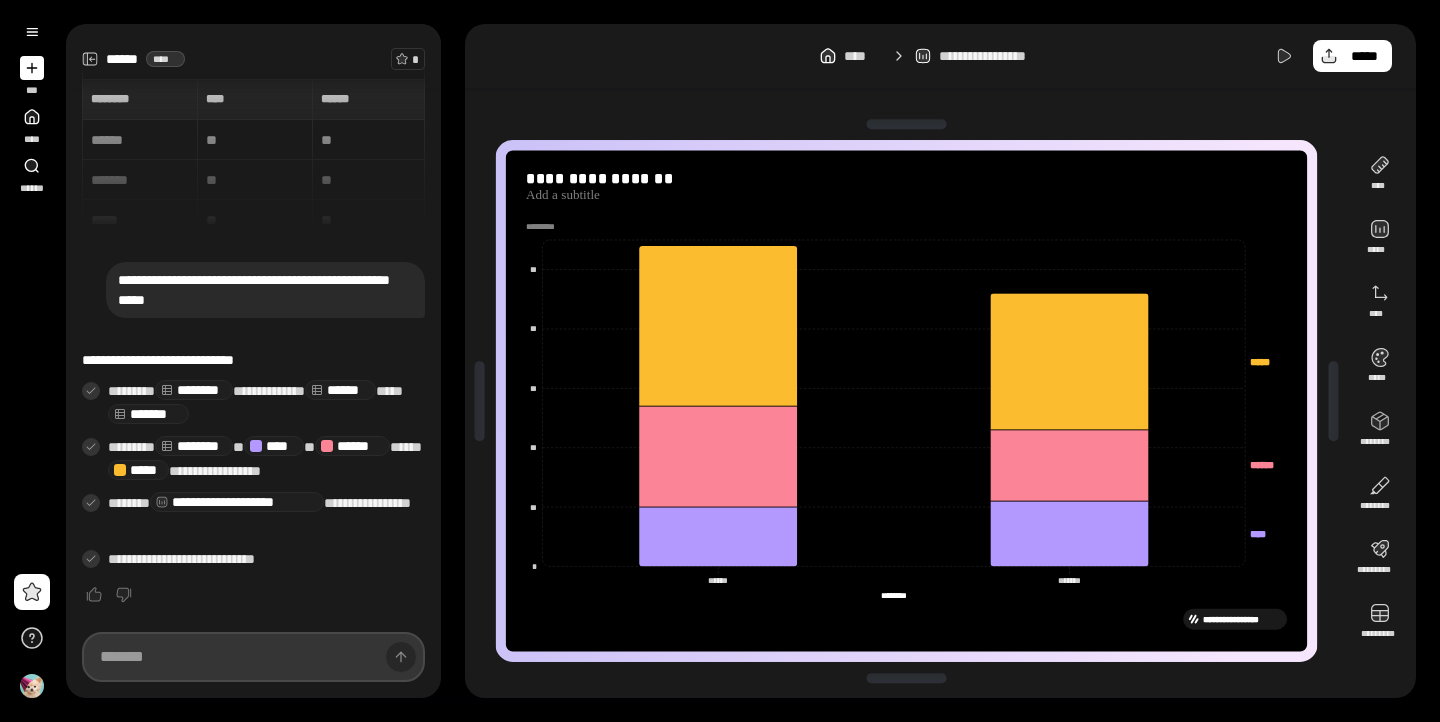 click at bounding box center [253, 657] 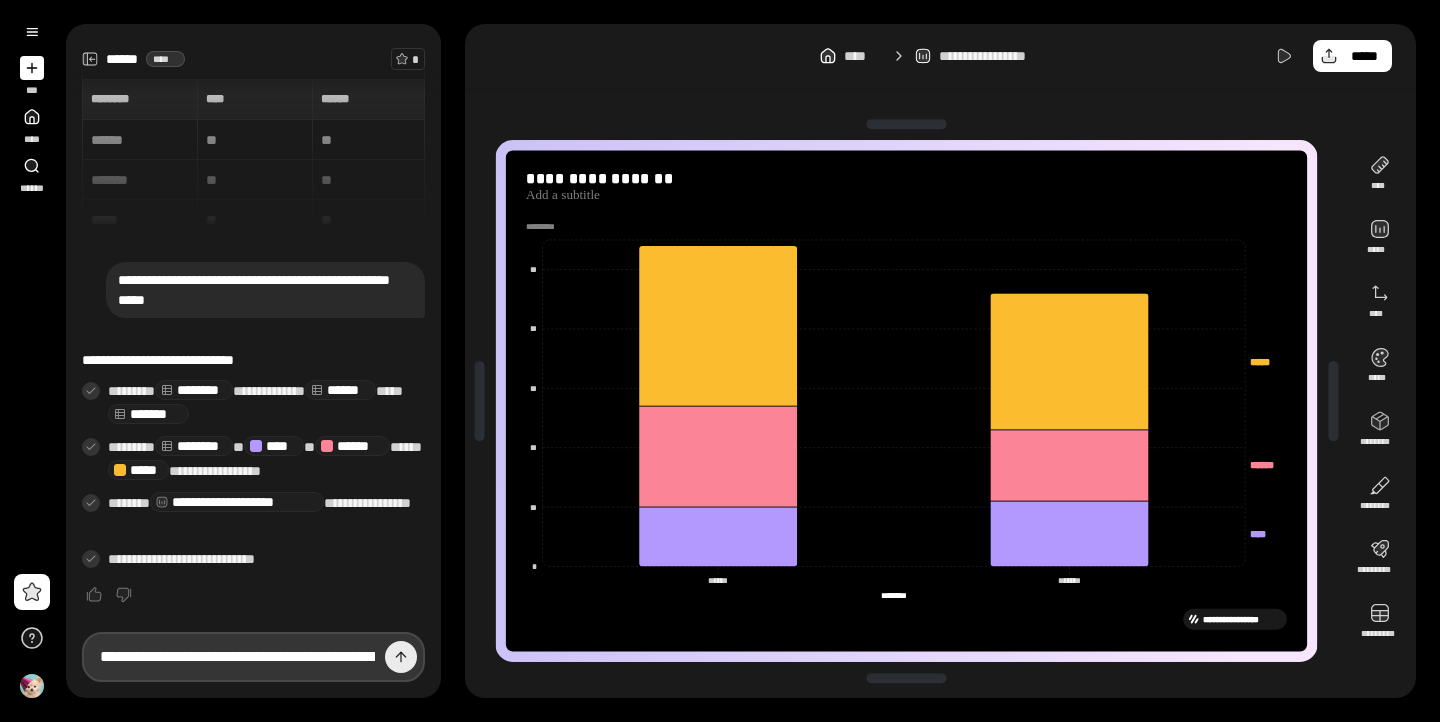 type on "**********" 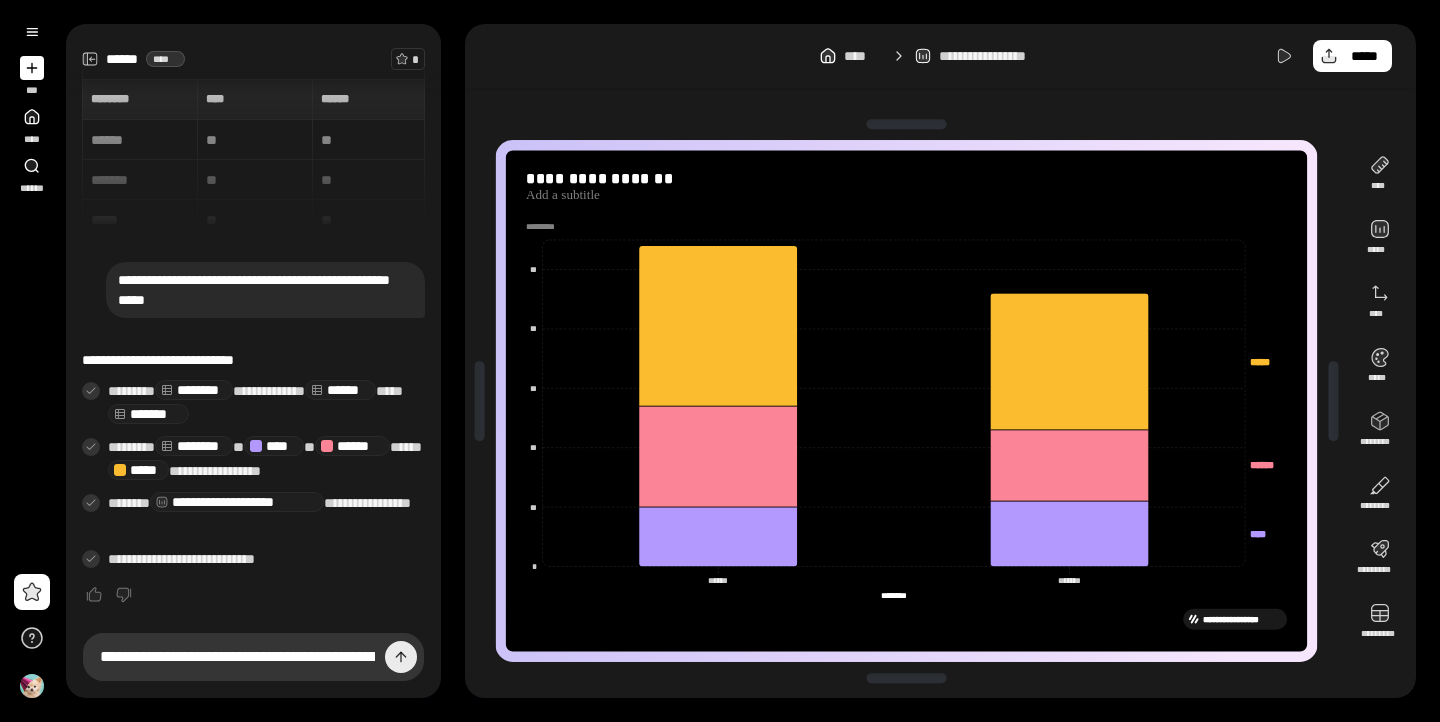 click at bounding box center (401, 657) 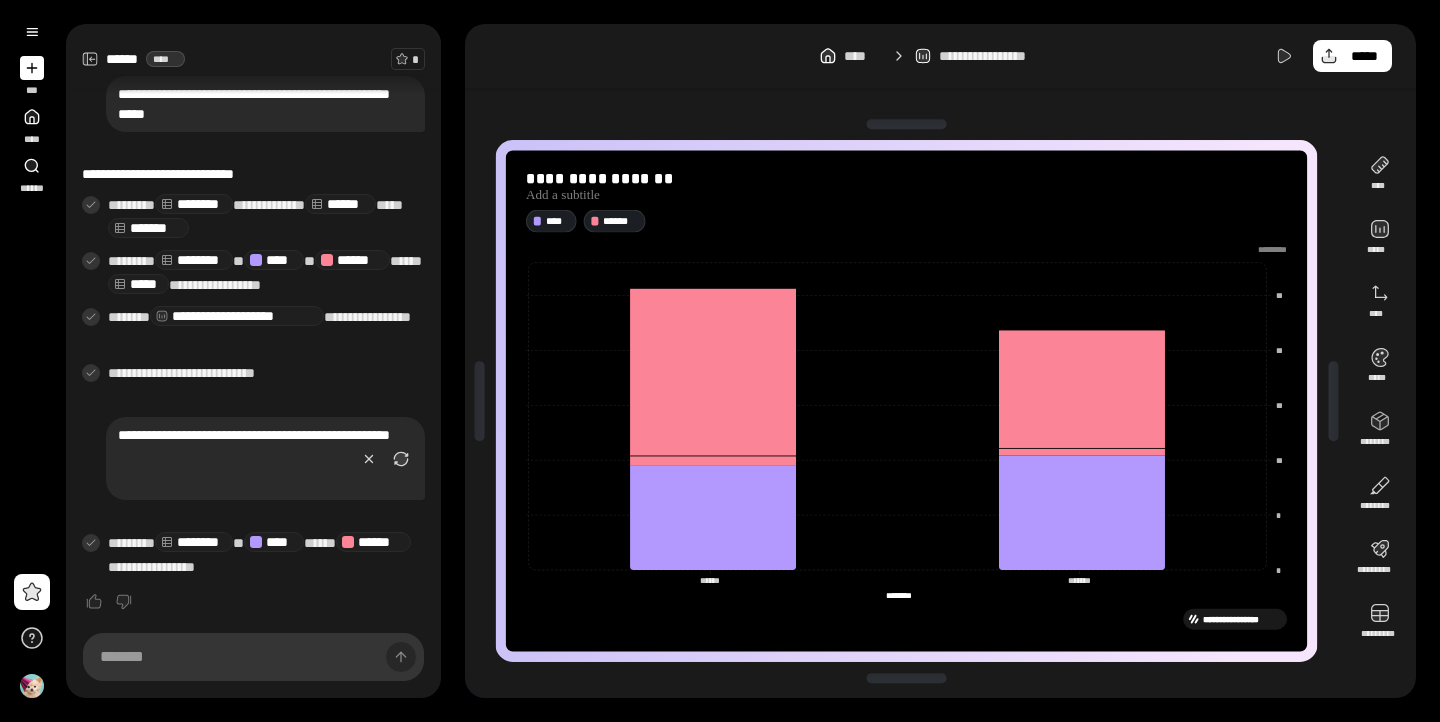 scroll, scrollTop: 195, scrollLeft: 0, axis: vertical 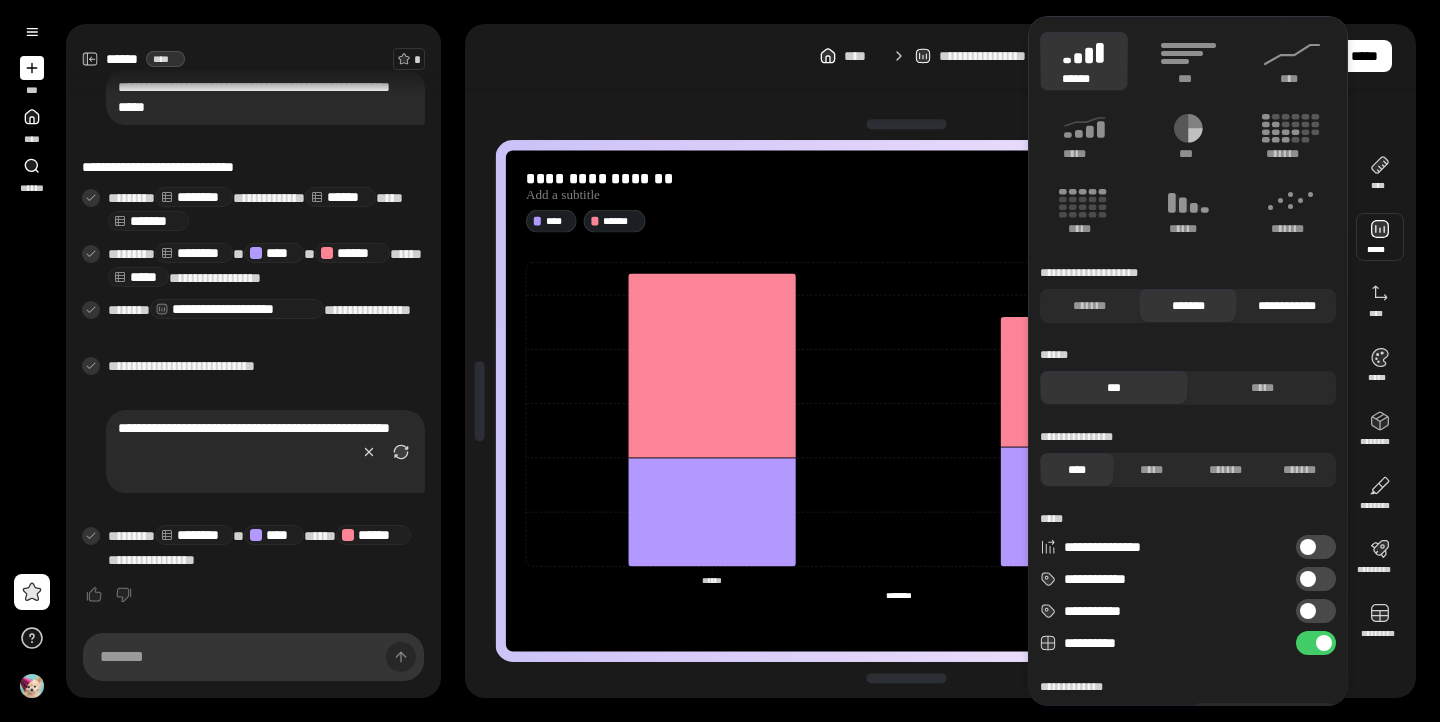 click on "**********" at bounding box center (1286, 306) 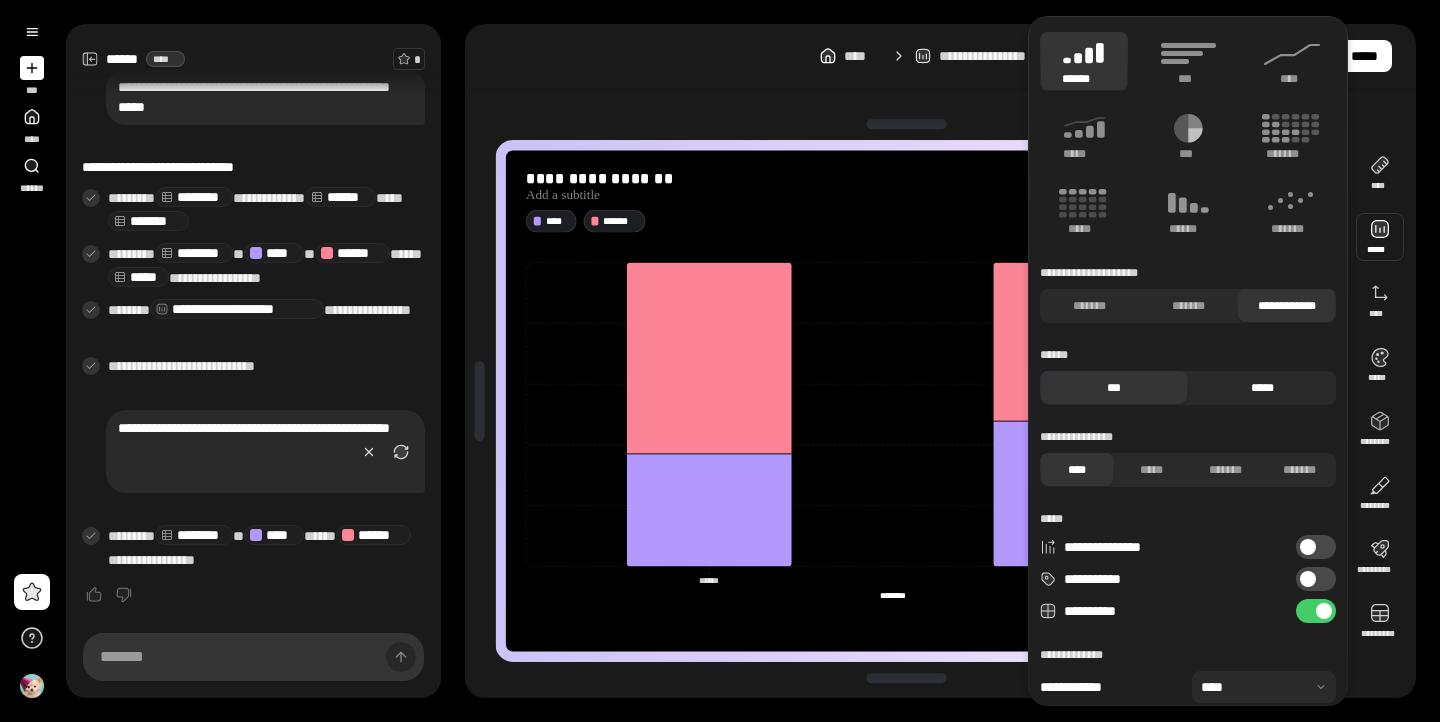 click on "*****" at bounding box center [1262, 388] 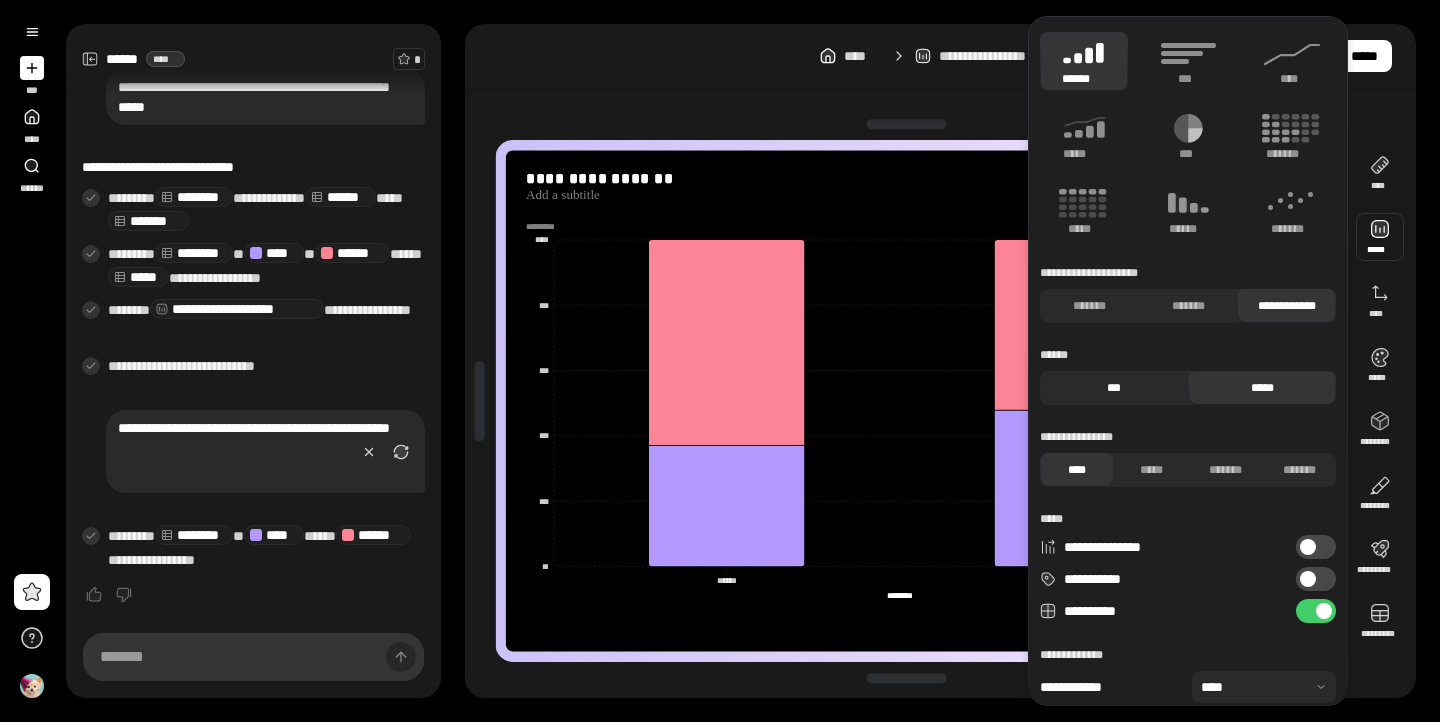 click on "***" at bounding box center [1114, 388] 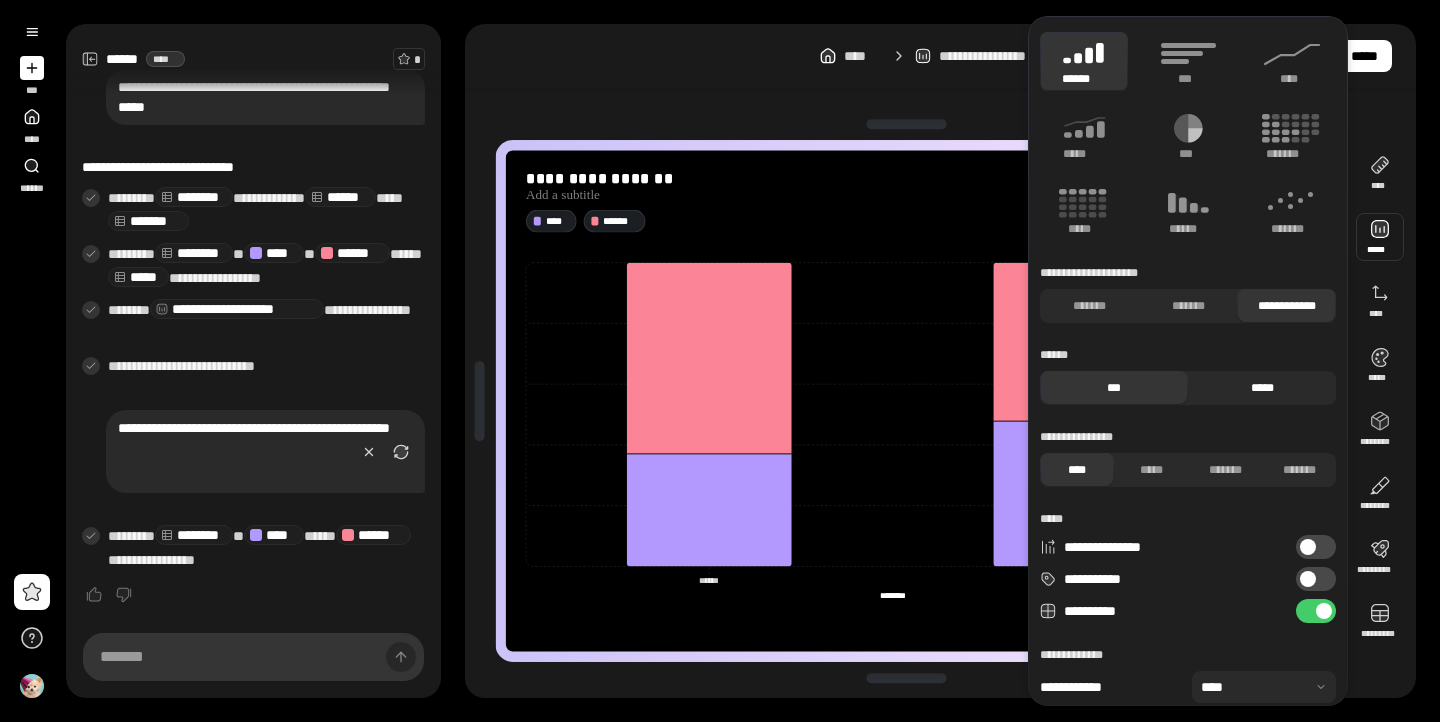 click on "*****" at bounding box center [1262, 388] 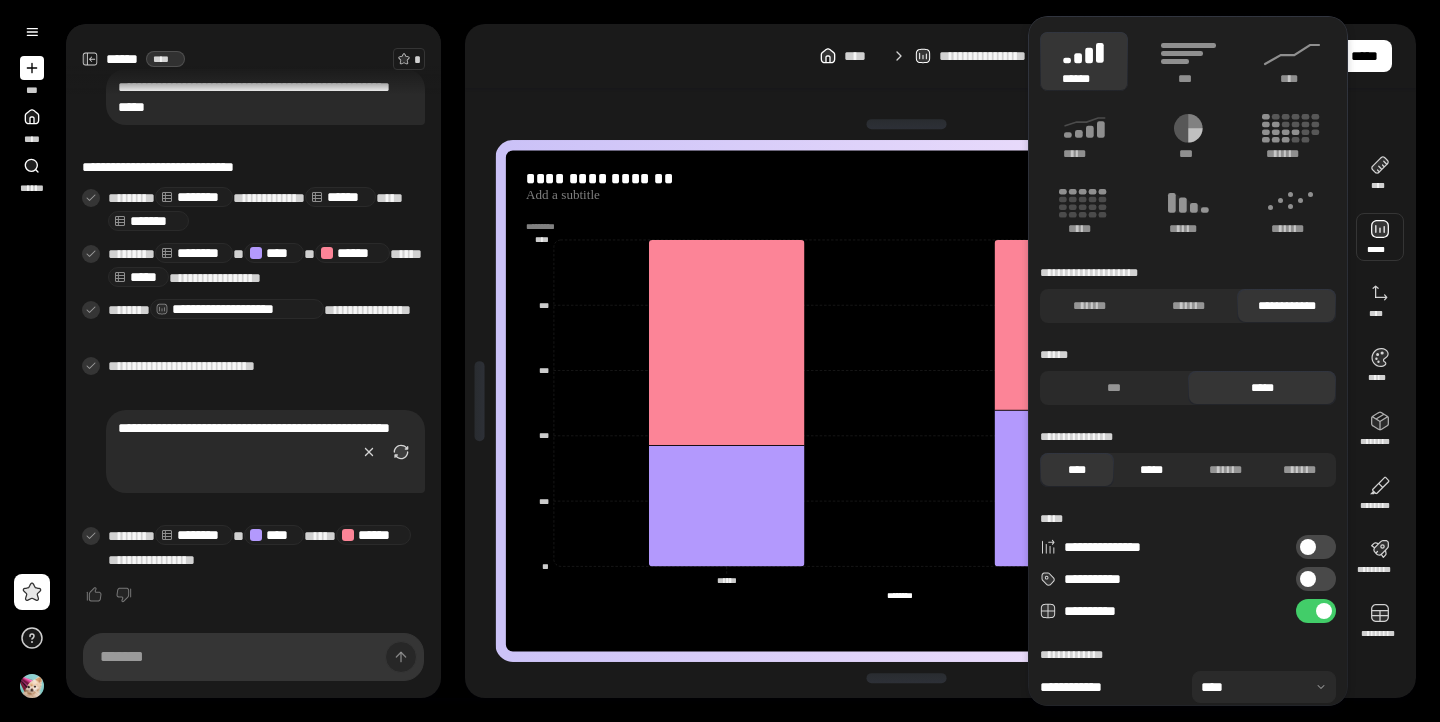 click on "*****" at bounding box center [1151, 470] 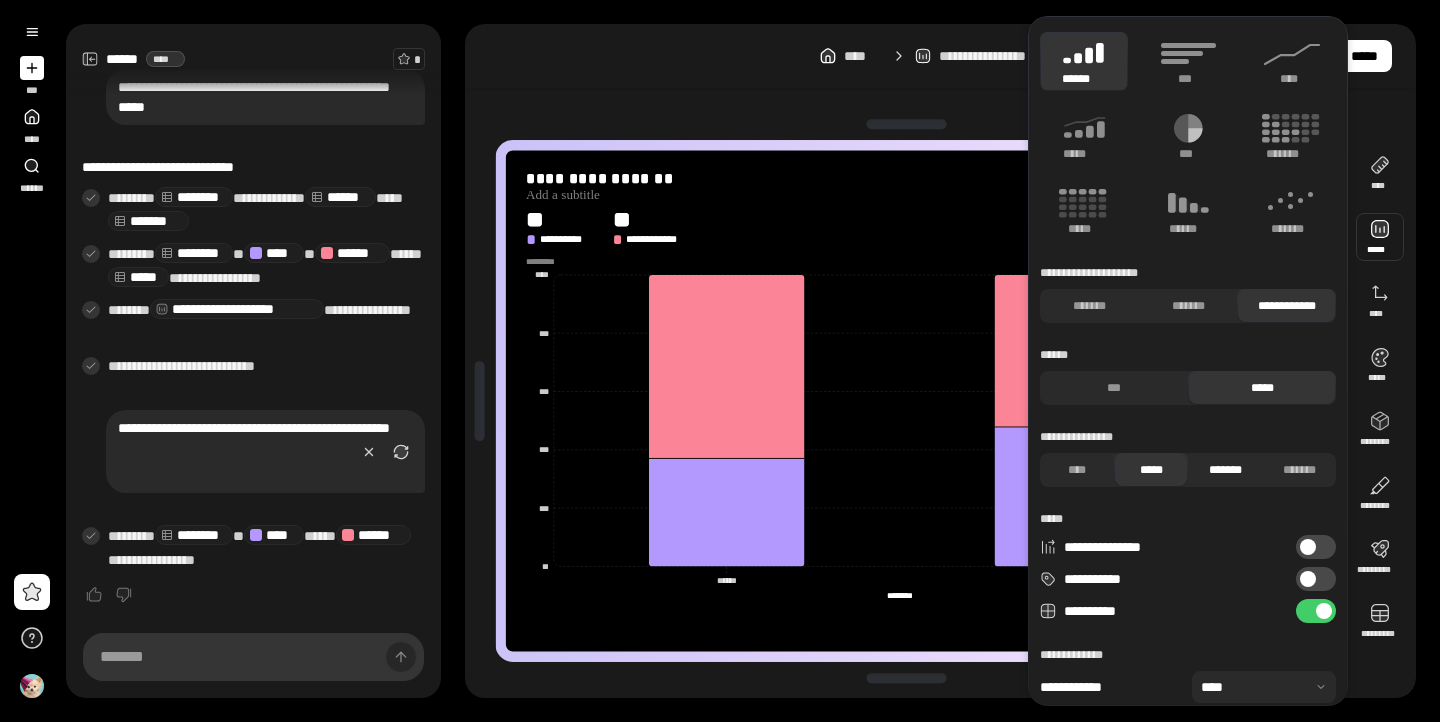 click on "*******" at bounding box center (1225, 470) 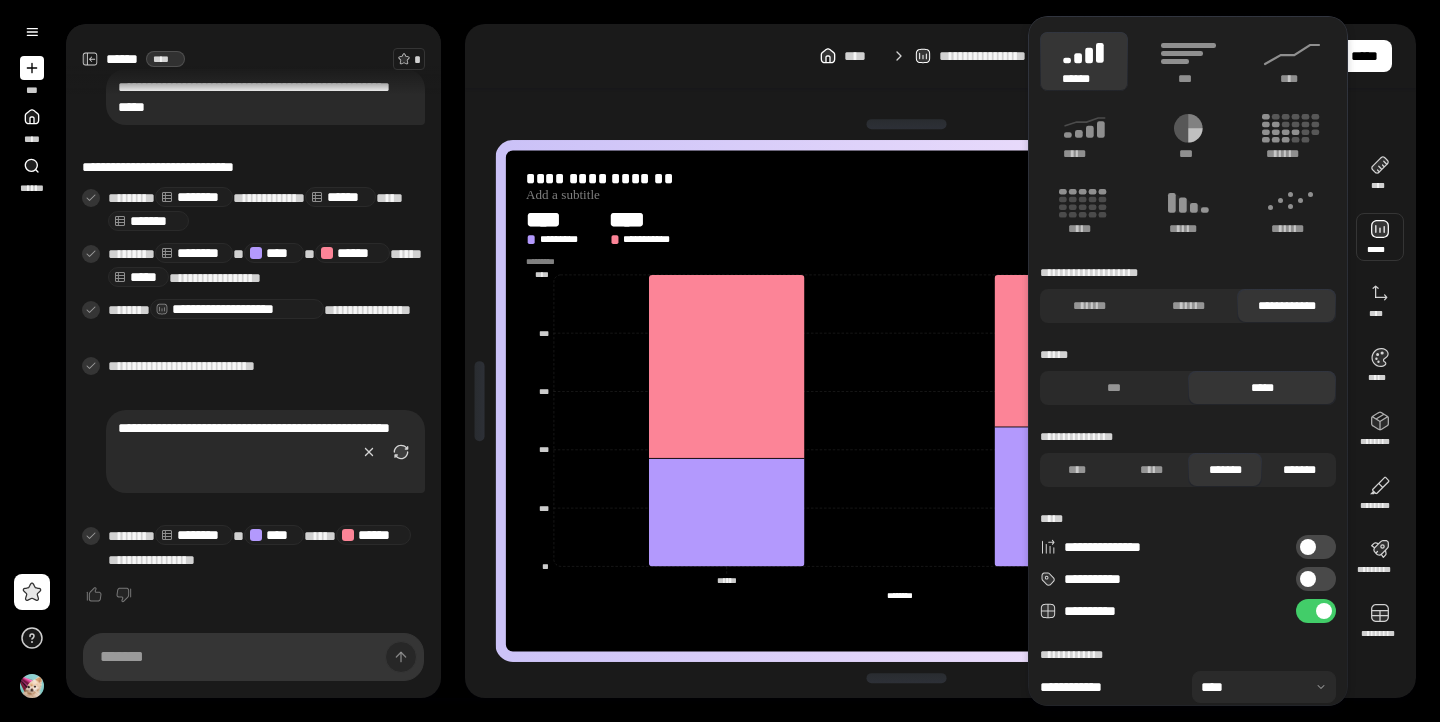 click on "*******" at bounding box center (1299, 470) 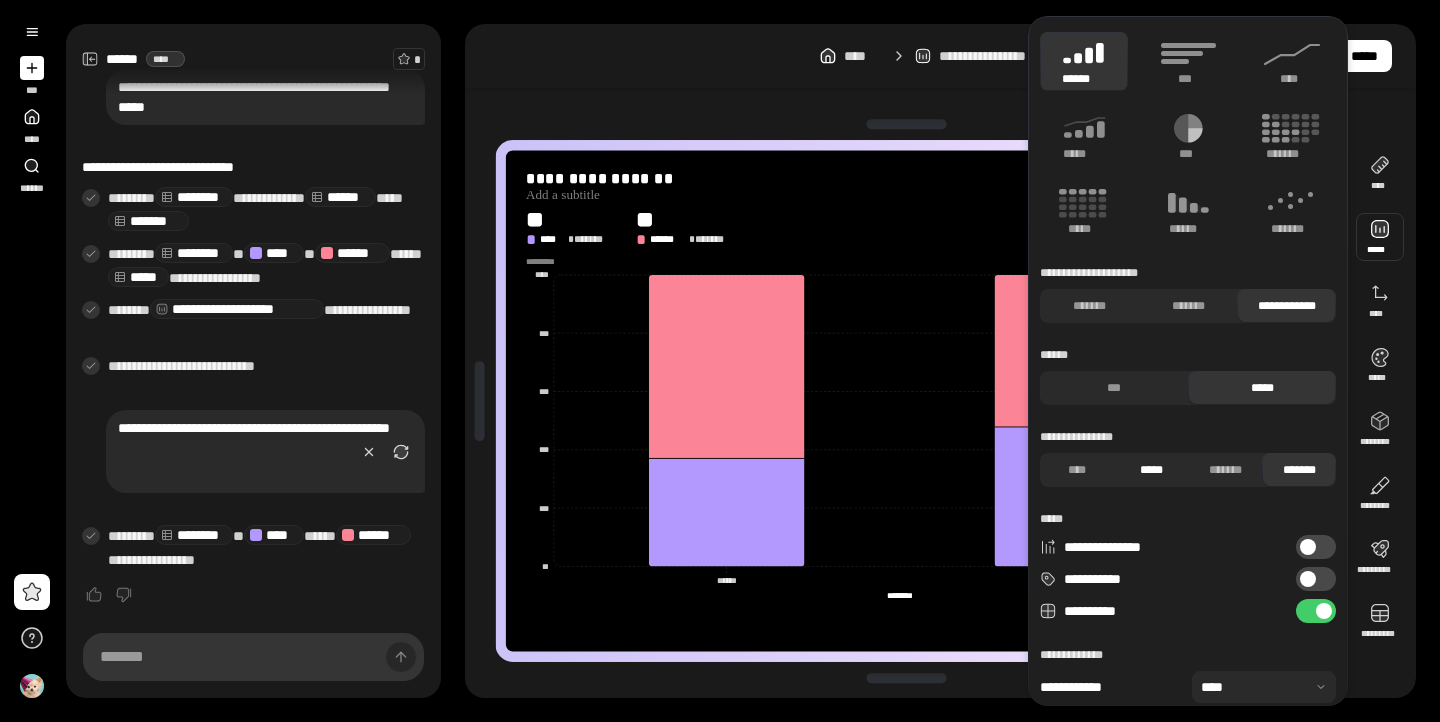 click on "*****" at bounding box center (1151, 470) 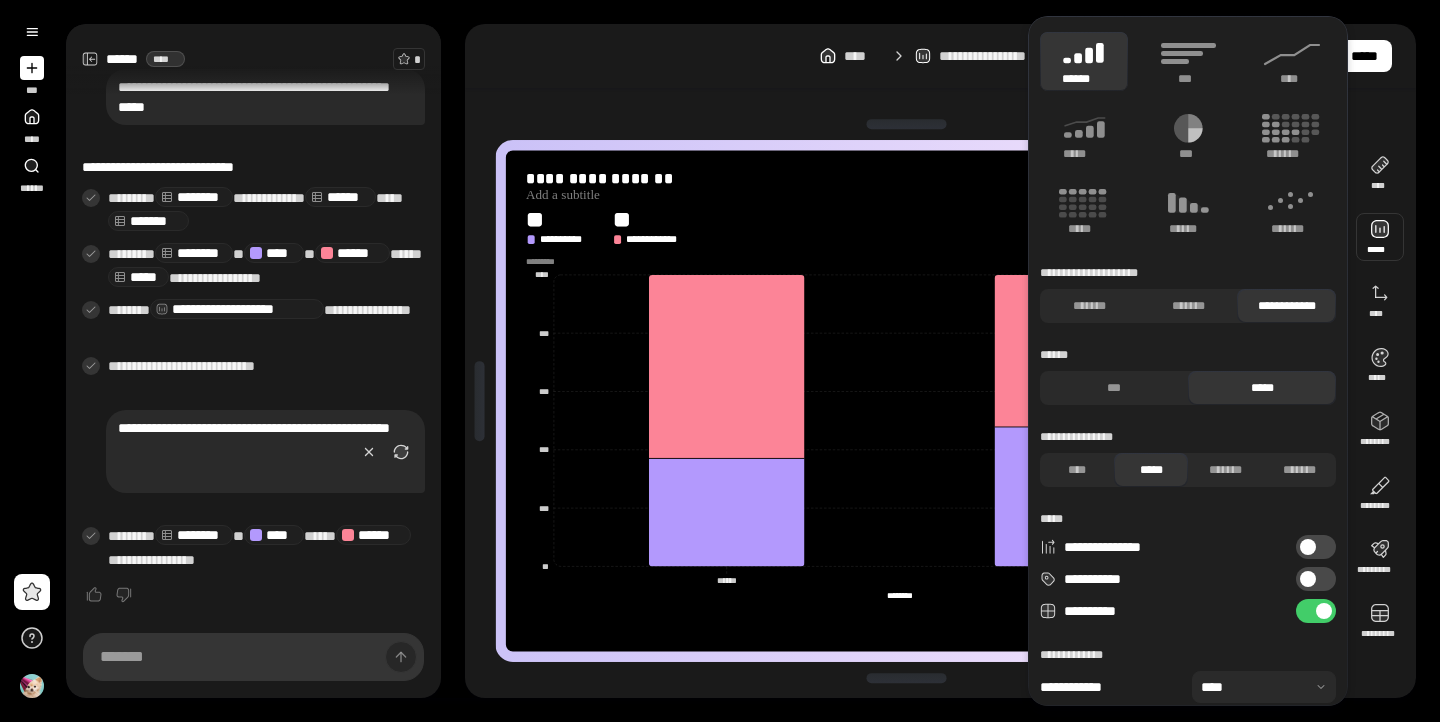 click at bounding box center [1308, 547] 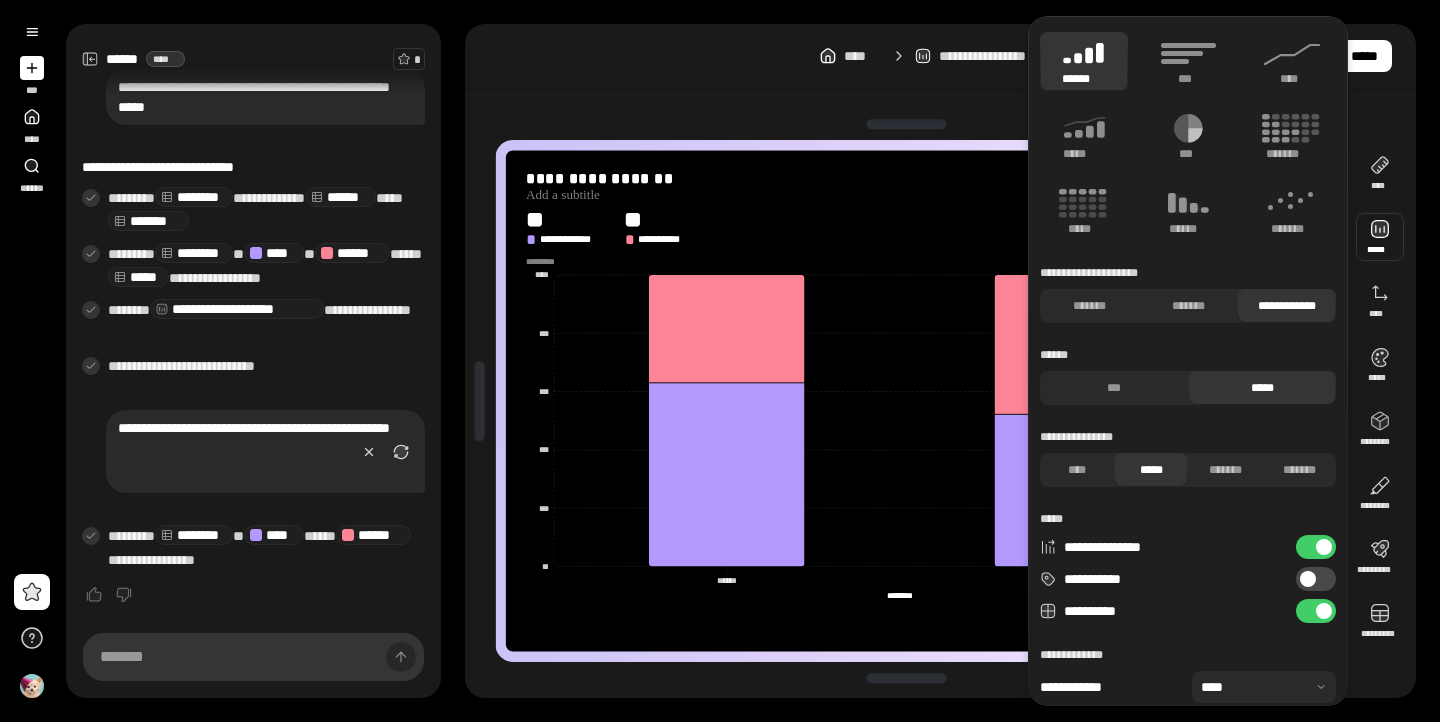 click on "**********" at bounding box center [1316, 579] 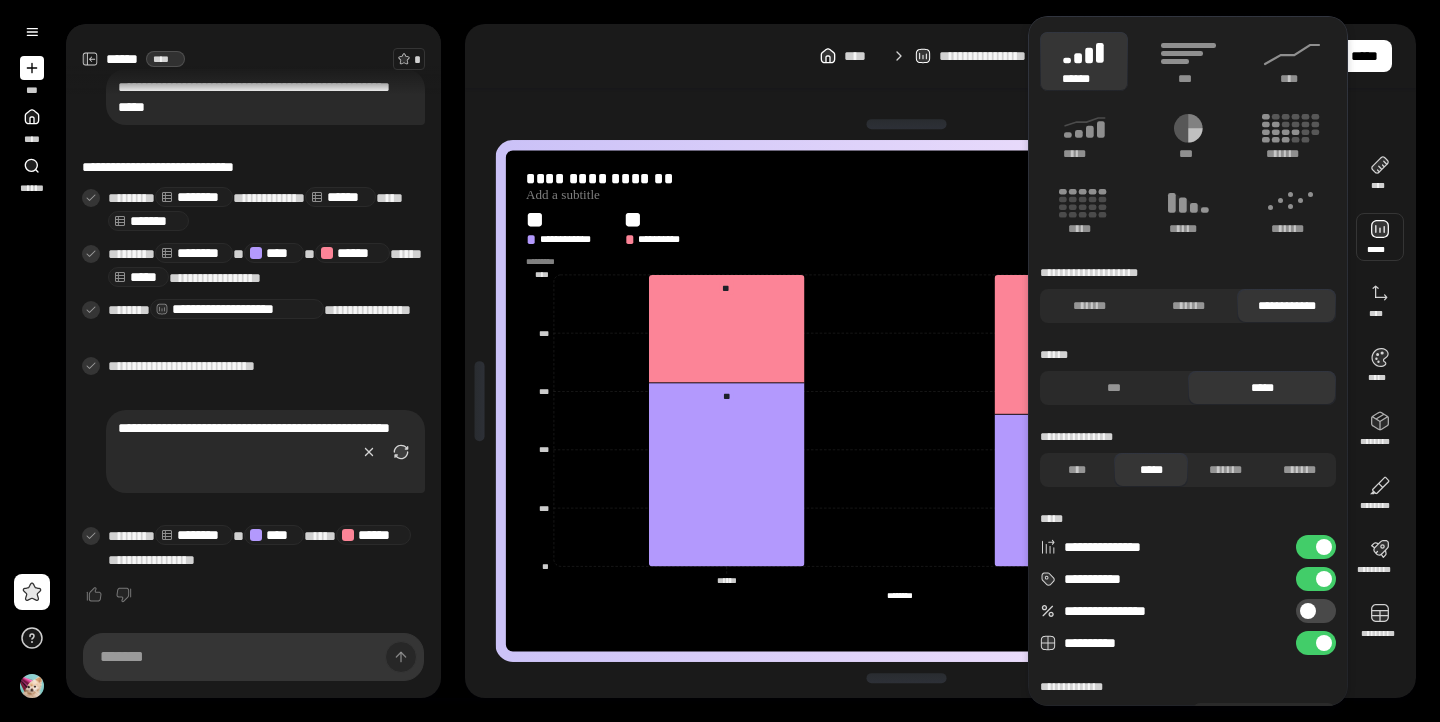 click on "**********" at bounding box center (1316, 547) 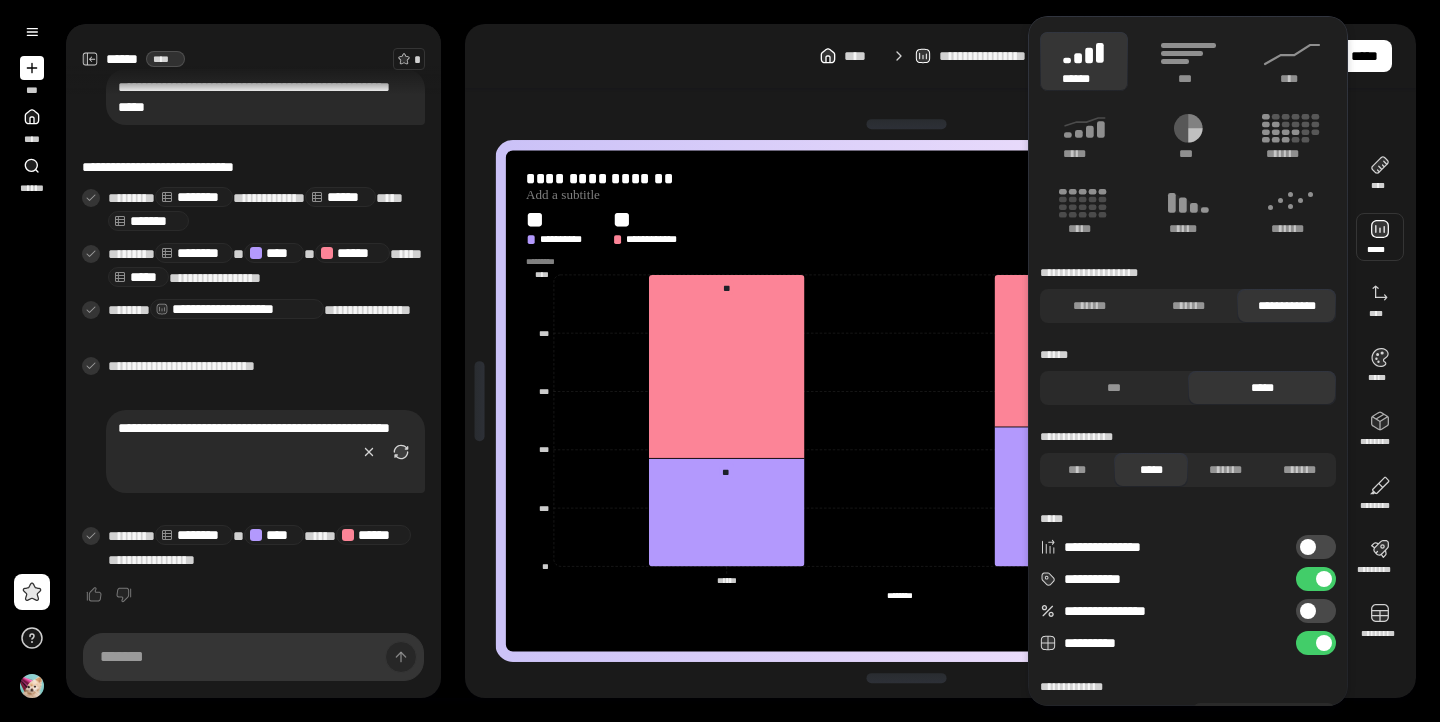 click at bounding box center (1308, 547) 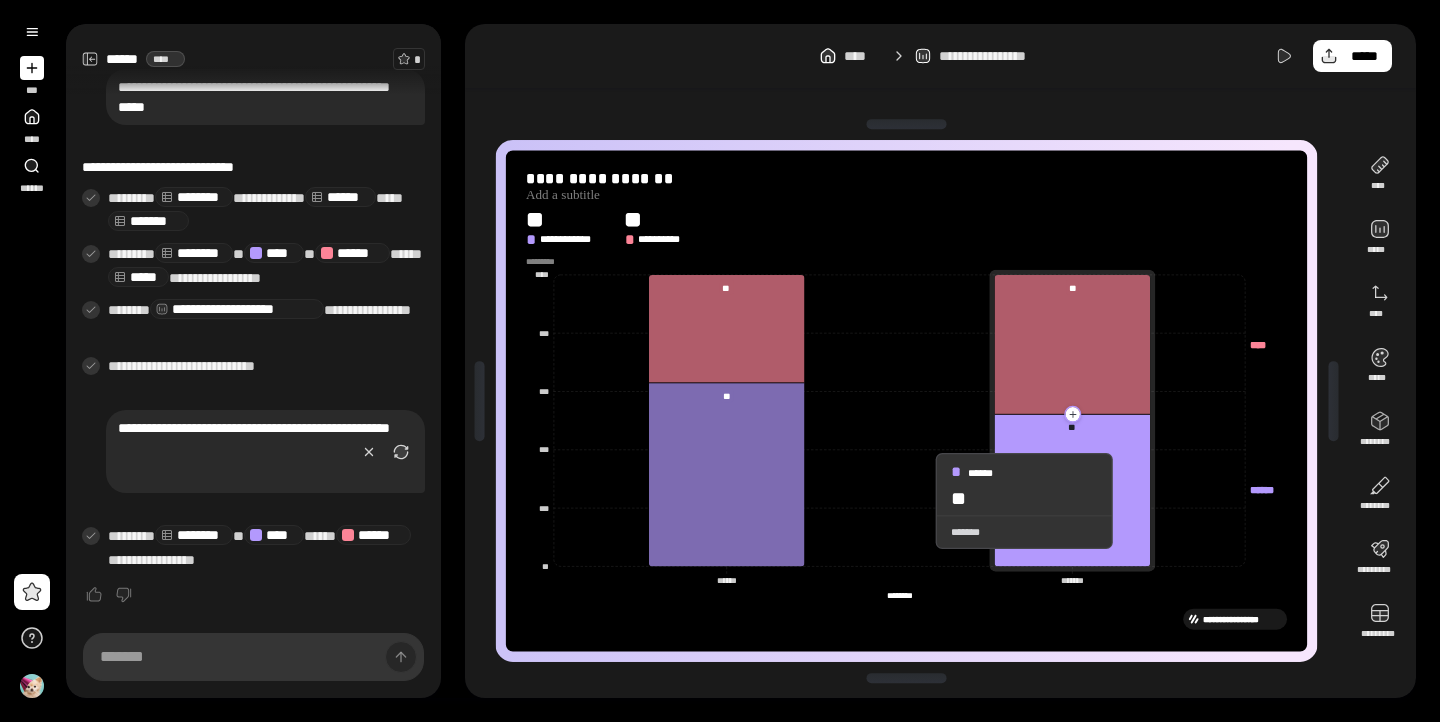 click 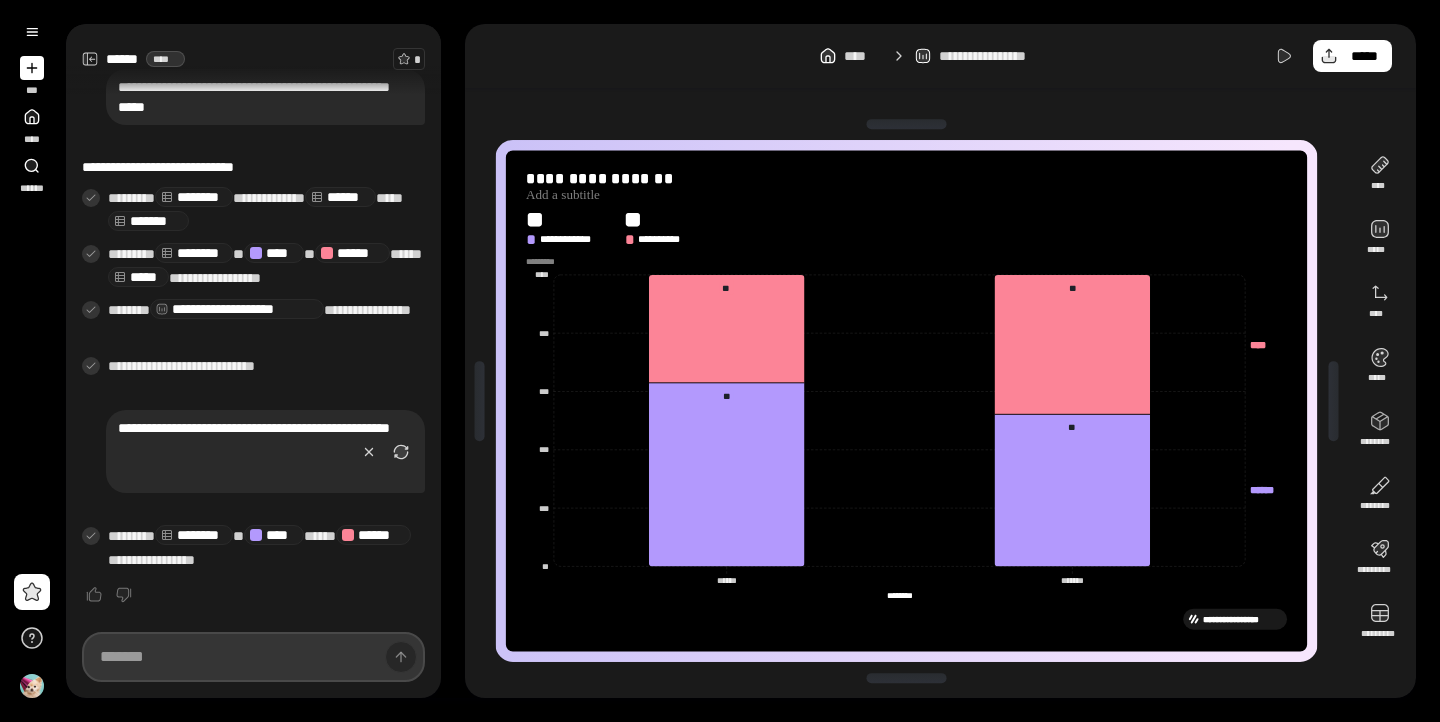 click at bounding box center [253, 657] 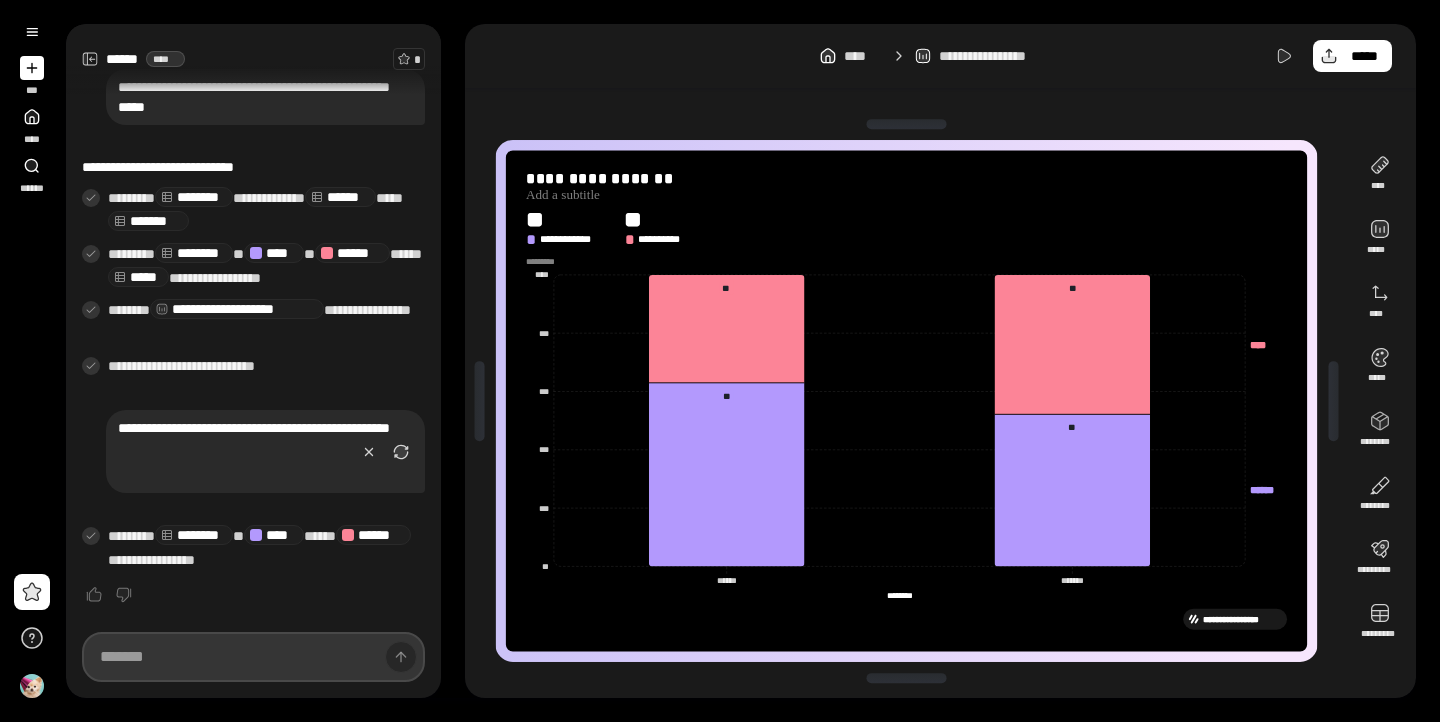 paste on "[FIRST] [LAST] [NUMBER] [STREET] [CITY] [STATE] [ZIP] [COUNTRY] [PHONE] [EMAIL] [SSN] [CREDIT_CARD] [PASSPORT] [DRIVER_LICENSE] [BIRTH_DATE] [AGE]" 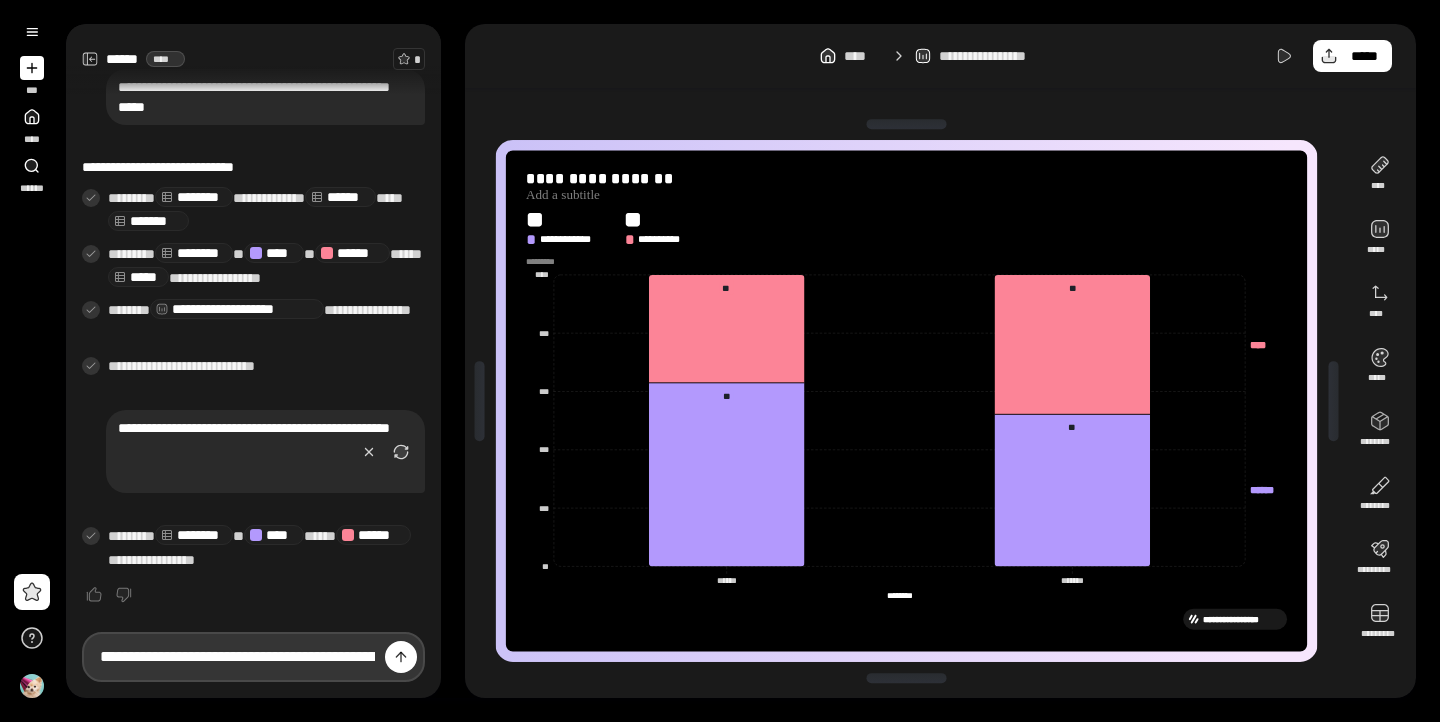 type on "[FIRST] [LAST] [NUMBER] [STREET] [CITY] [STATE] [ZIP] [COUNTRY] [PHONE] [EMAIL] [SSN] [CREDIT_CARD] [PASSPORT] [DRIVER_LICENSE] [BIRTH_DATE] [AGE]" 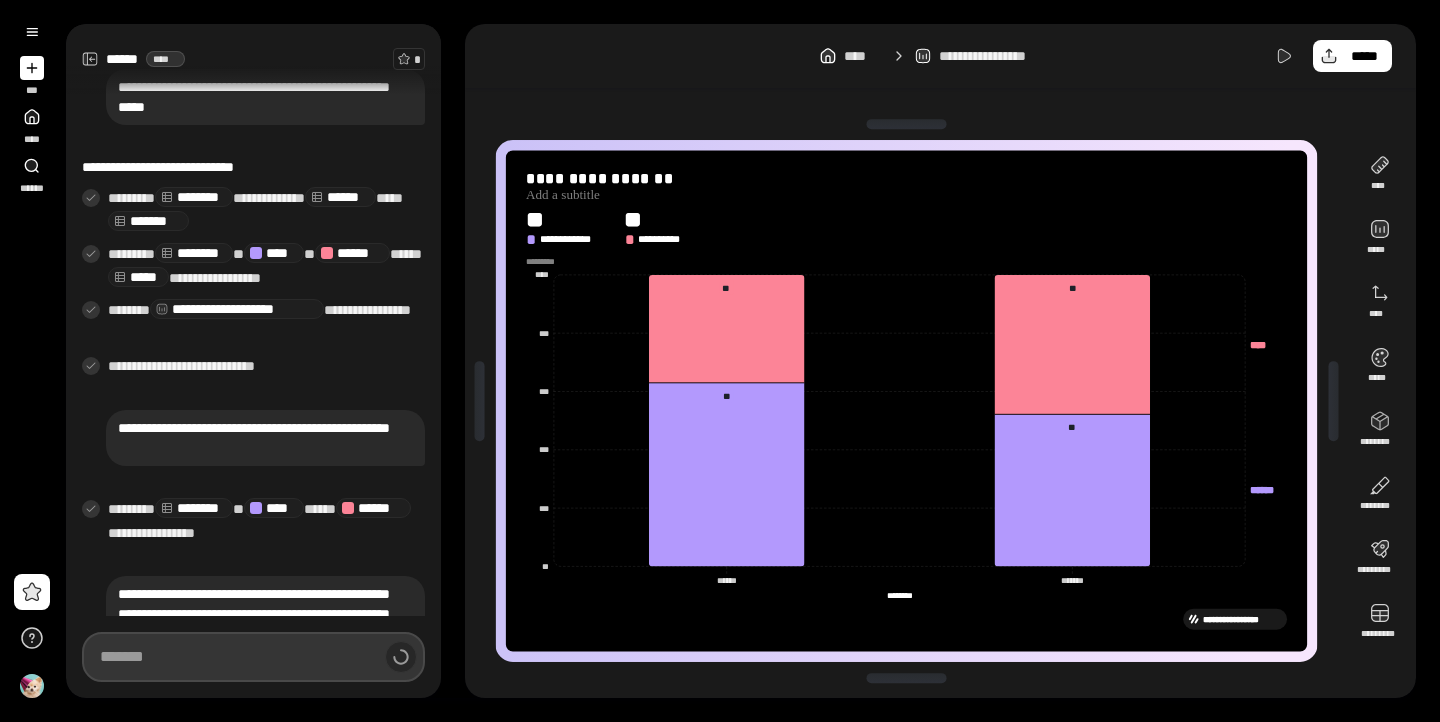 scroll, scrollTop: 299, scrollLeft: 0, axis: vertical 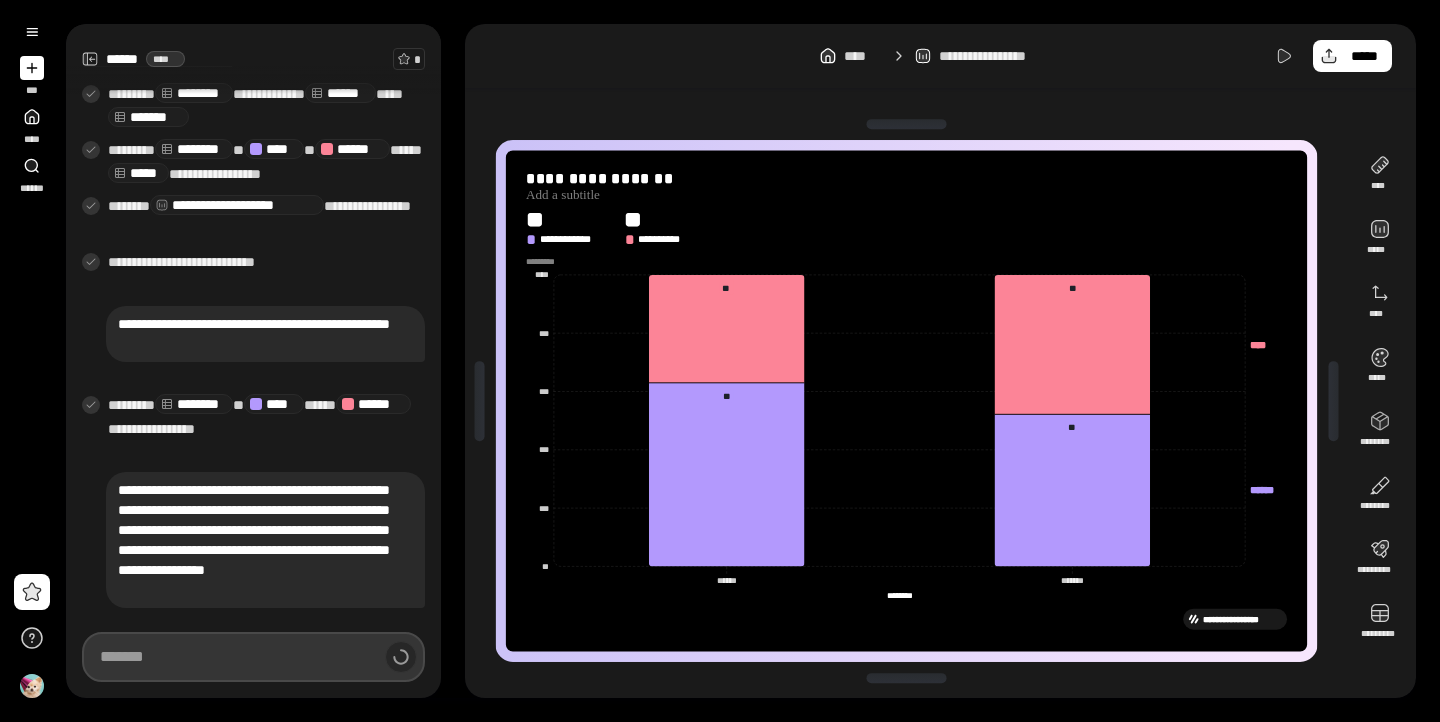 click at bounding box center [253, 657] 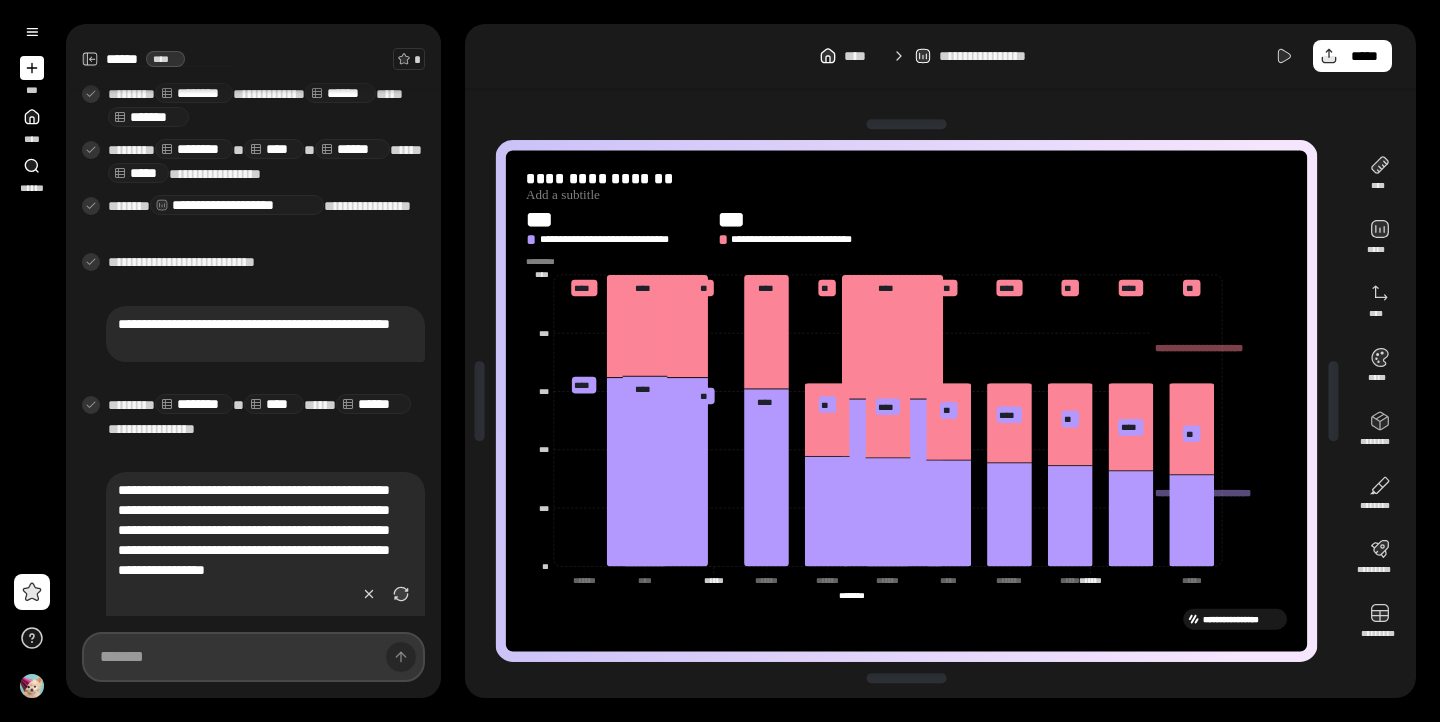 scroll, scrollTop: 622, scrollLeft: 0, axis: vertical 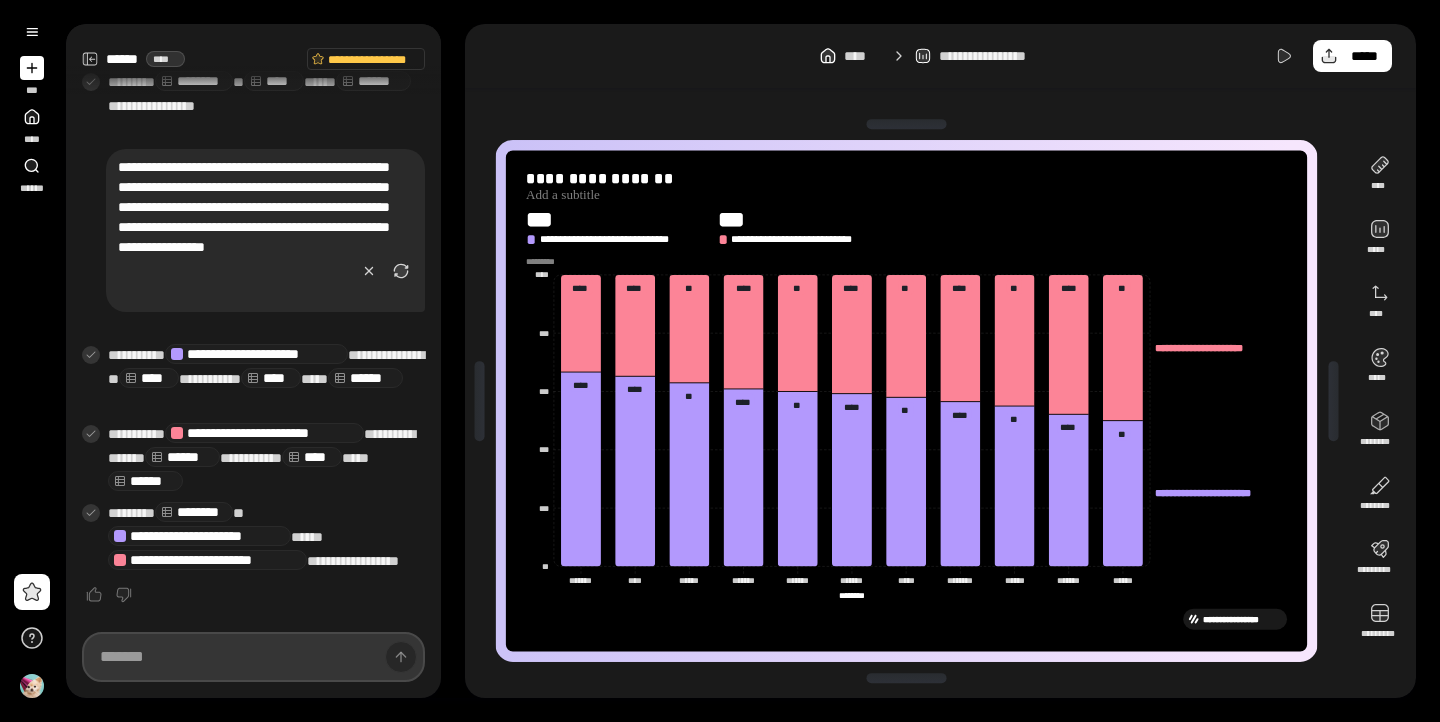 click at bounding box center [253, 657] 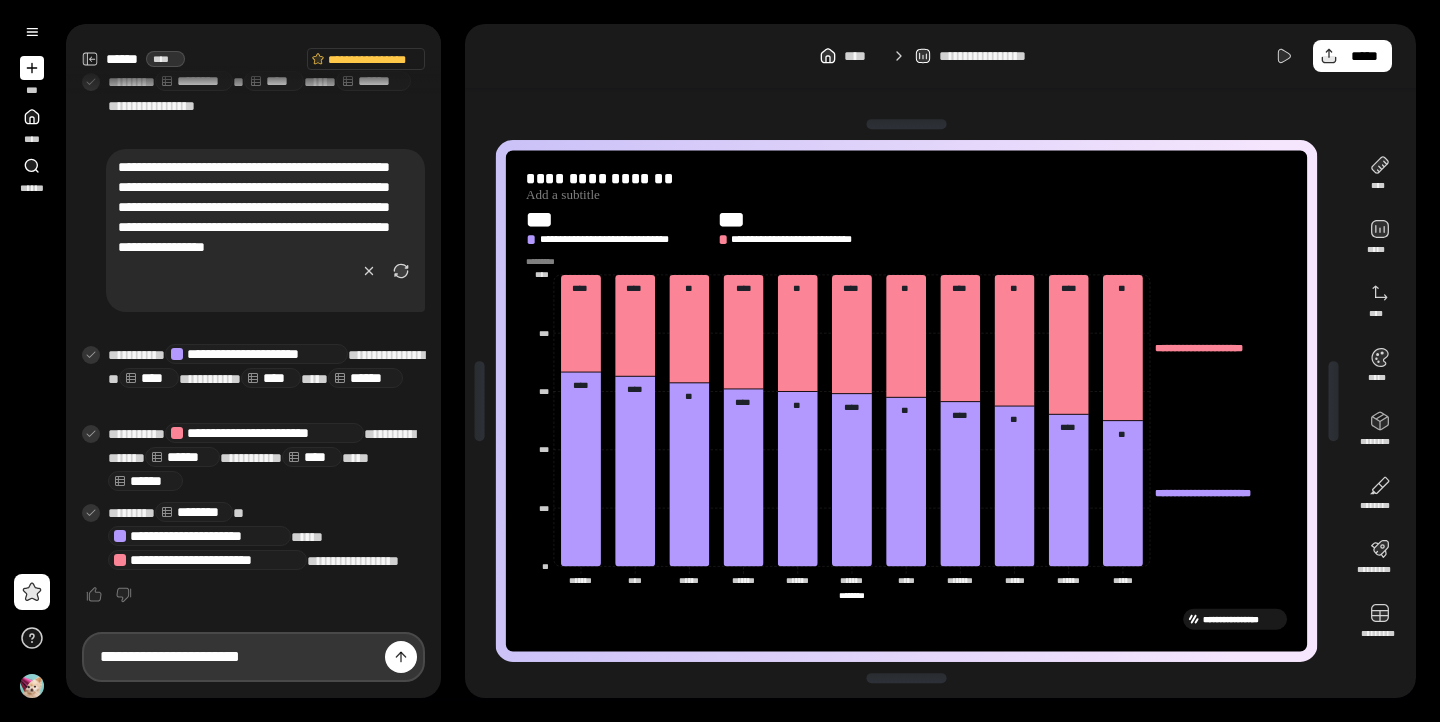 type on "**********" 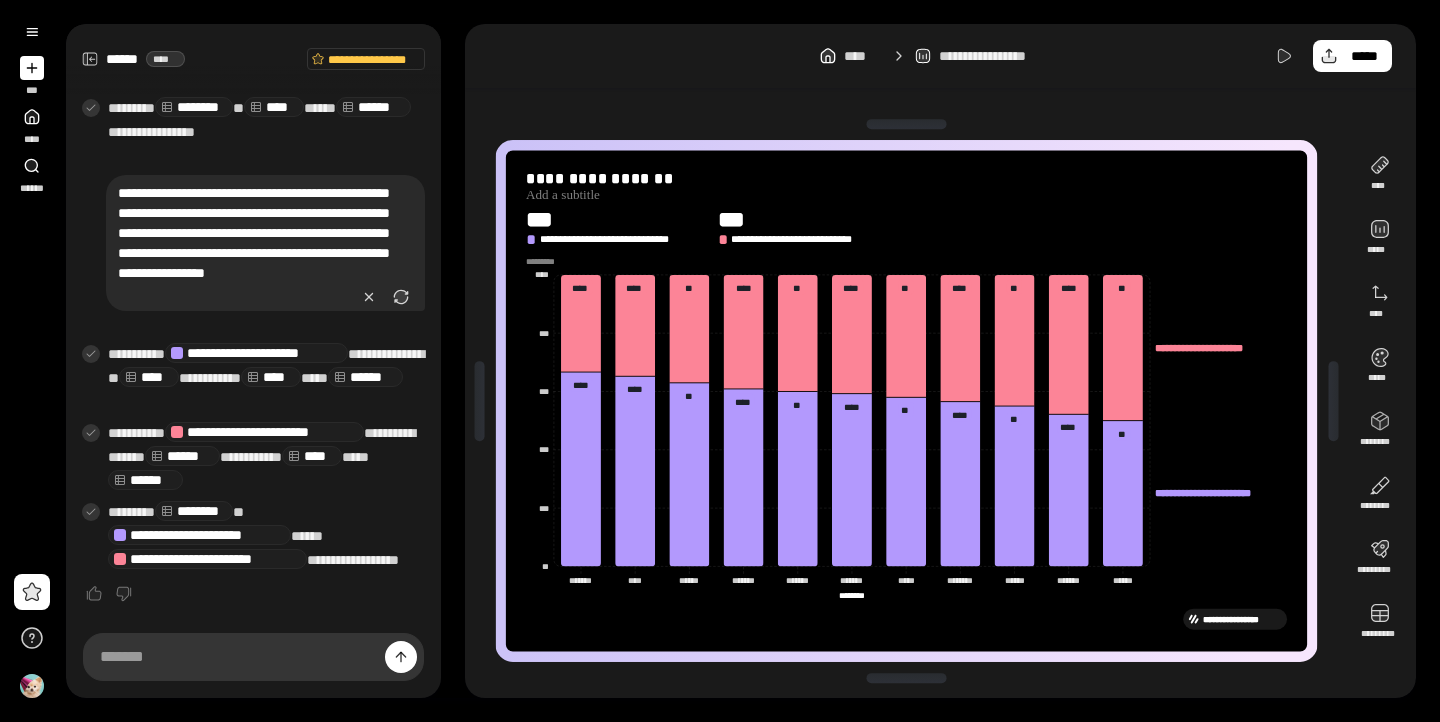 type on "**********" 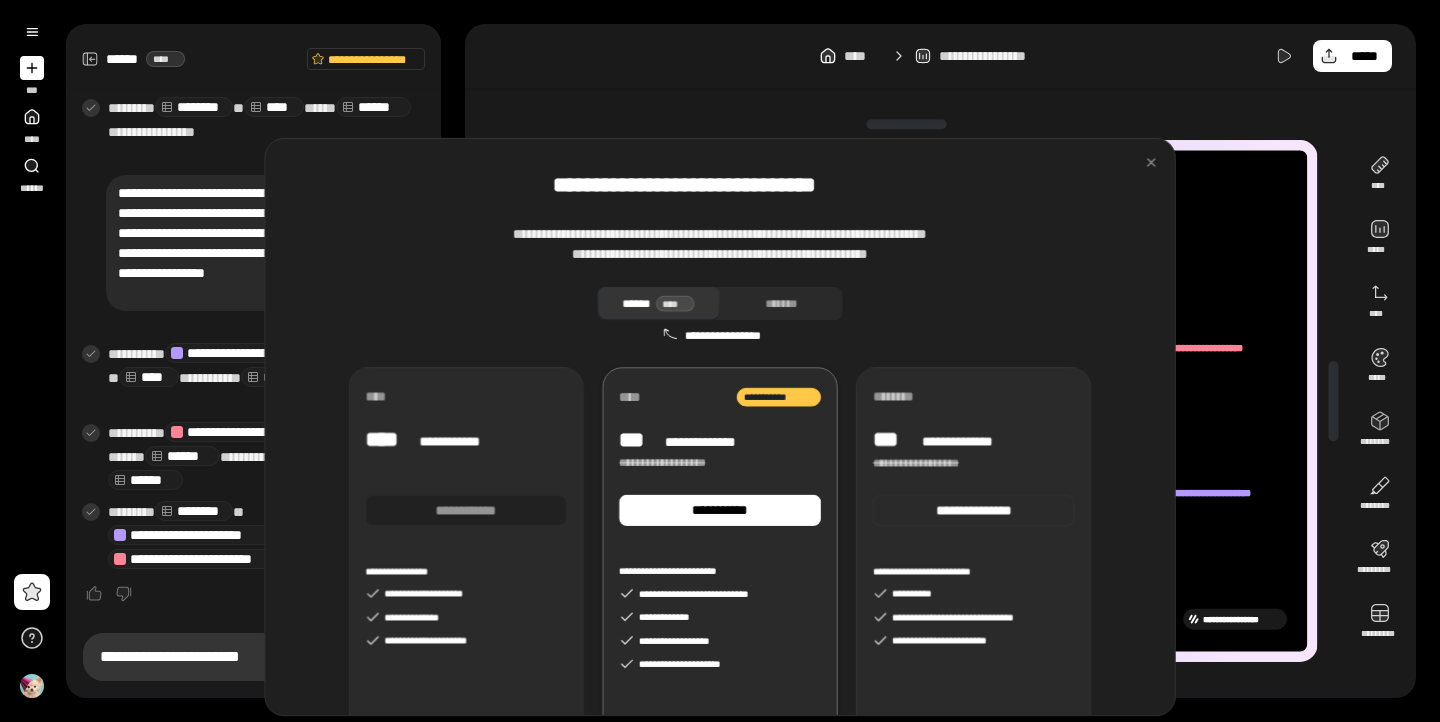 scroll, scrollTop: 622, scrollLeft: 0, axis: vertical 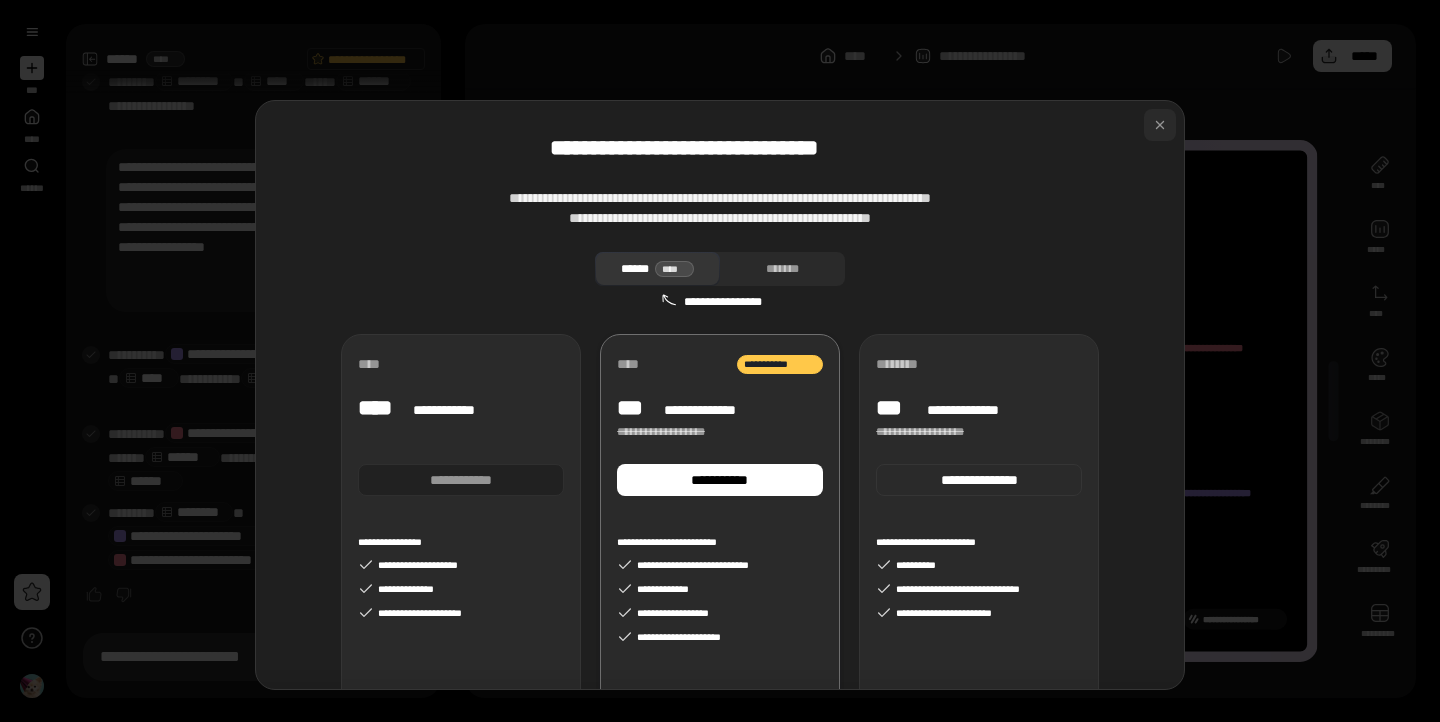 click at bounding box center [1160, 125] 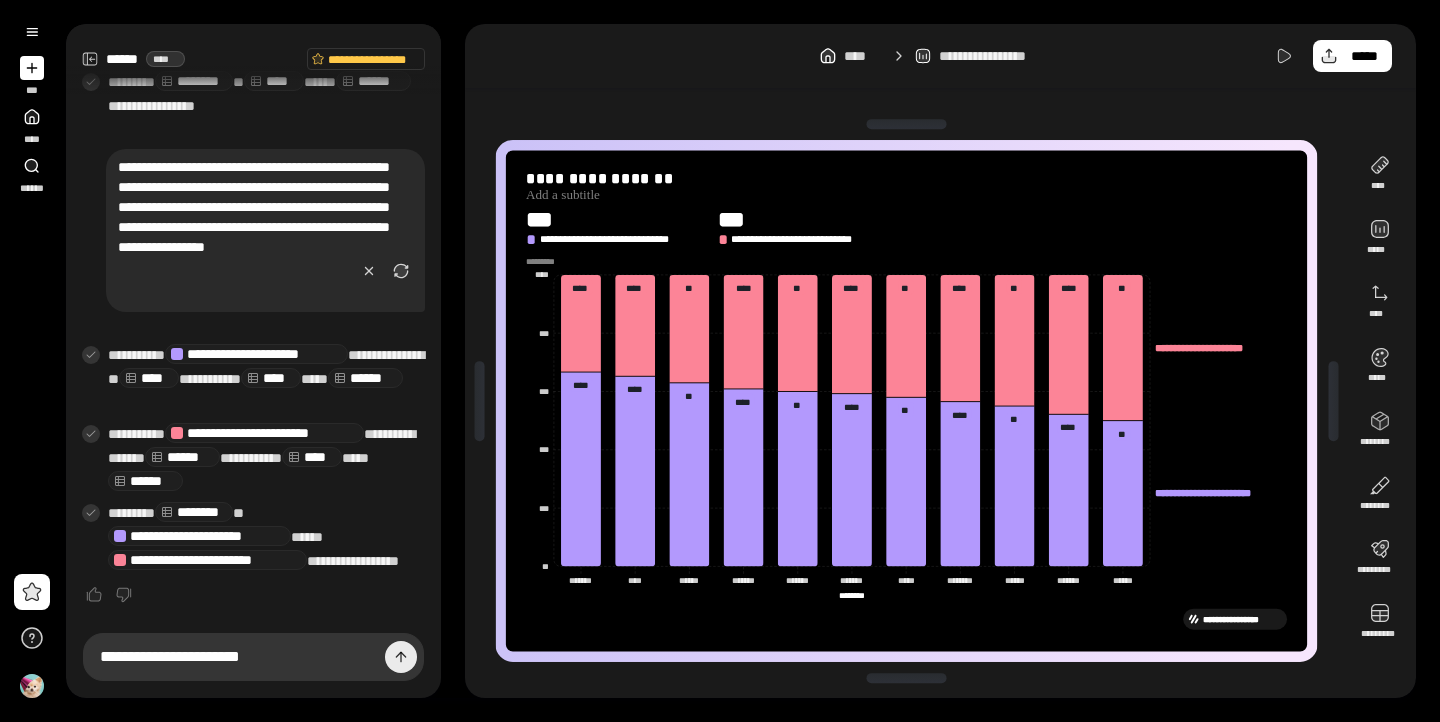 click at bounding box center (401, 657) 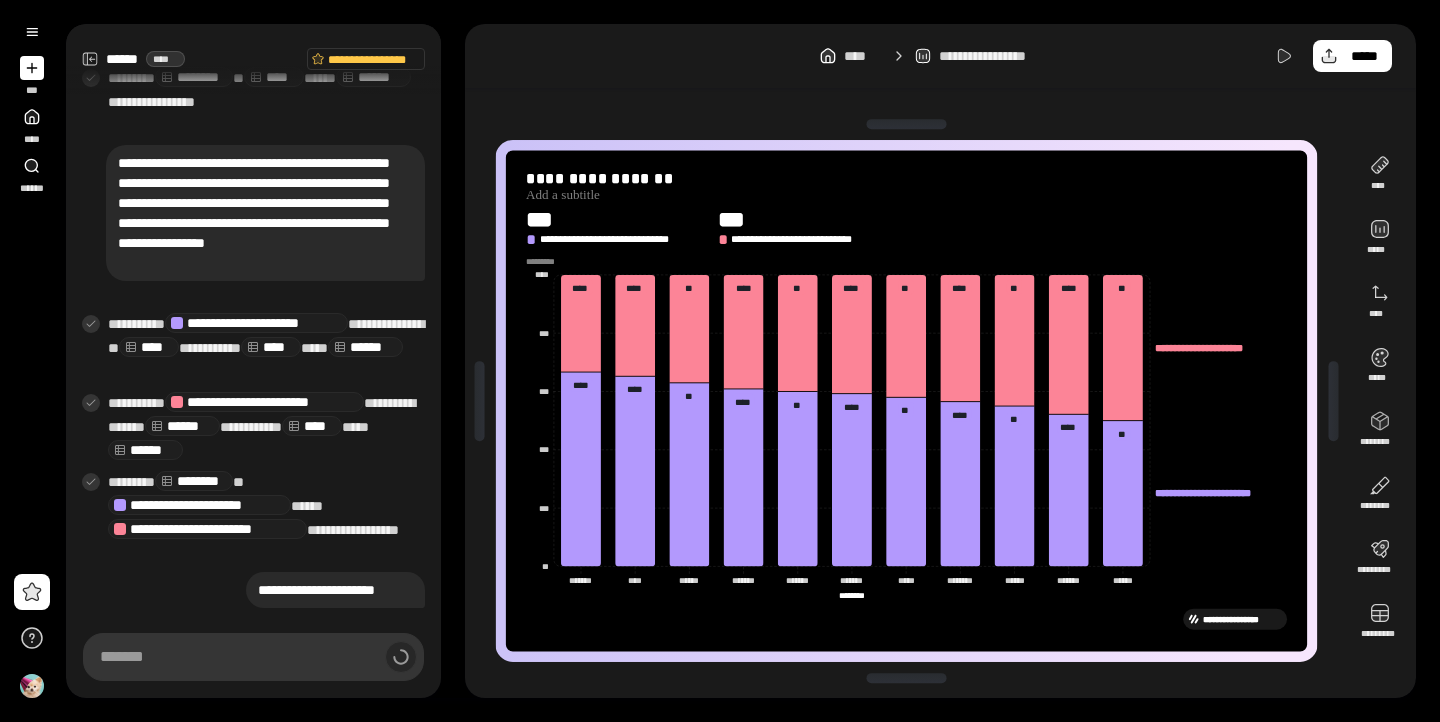 type on "**********" 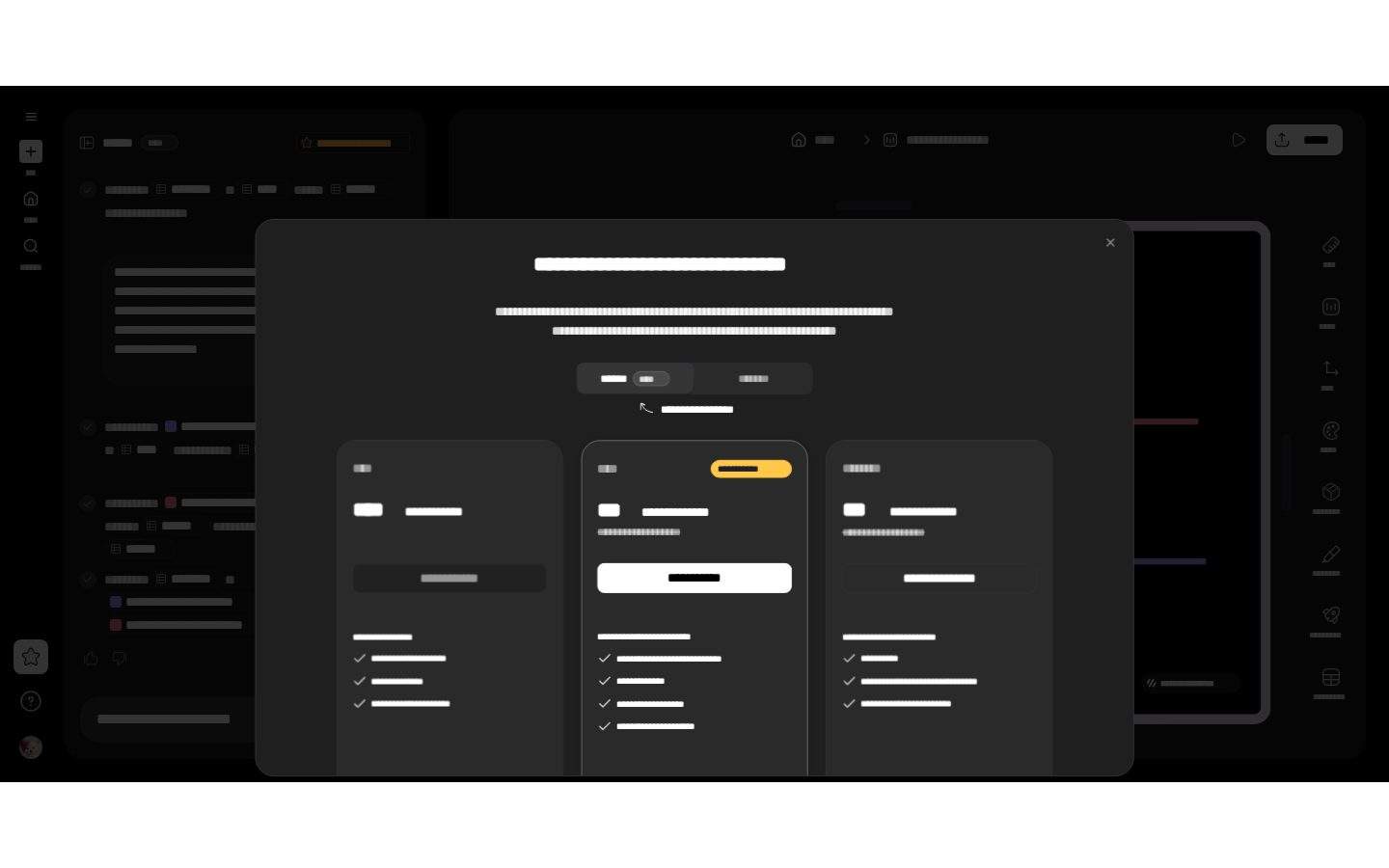 scroll, scrollTop: 600, scrollLeft: 0, axis: vertical 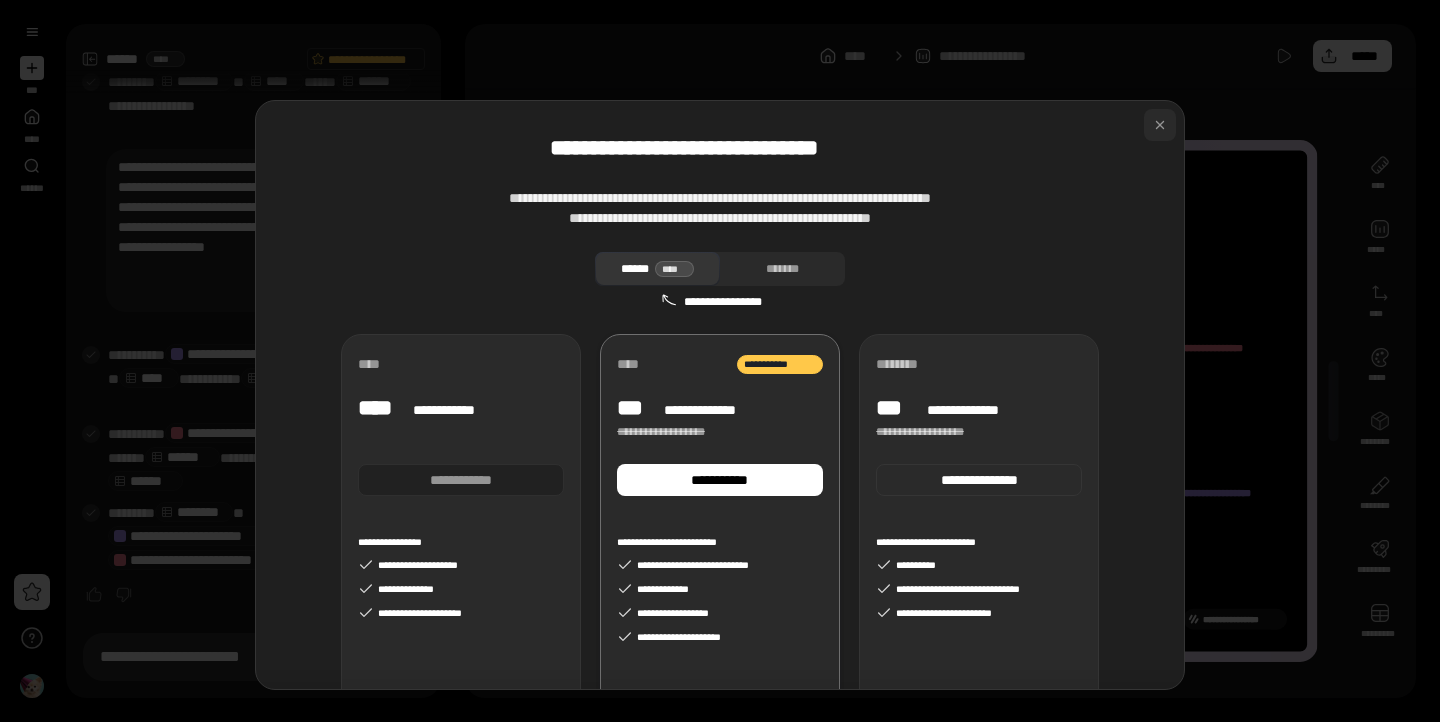 click at bounding box center (1160, 125) 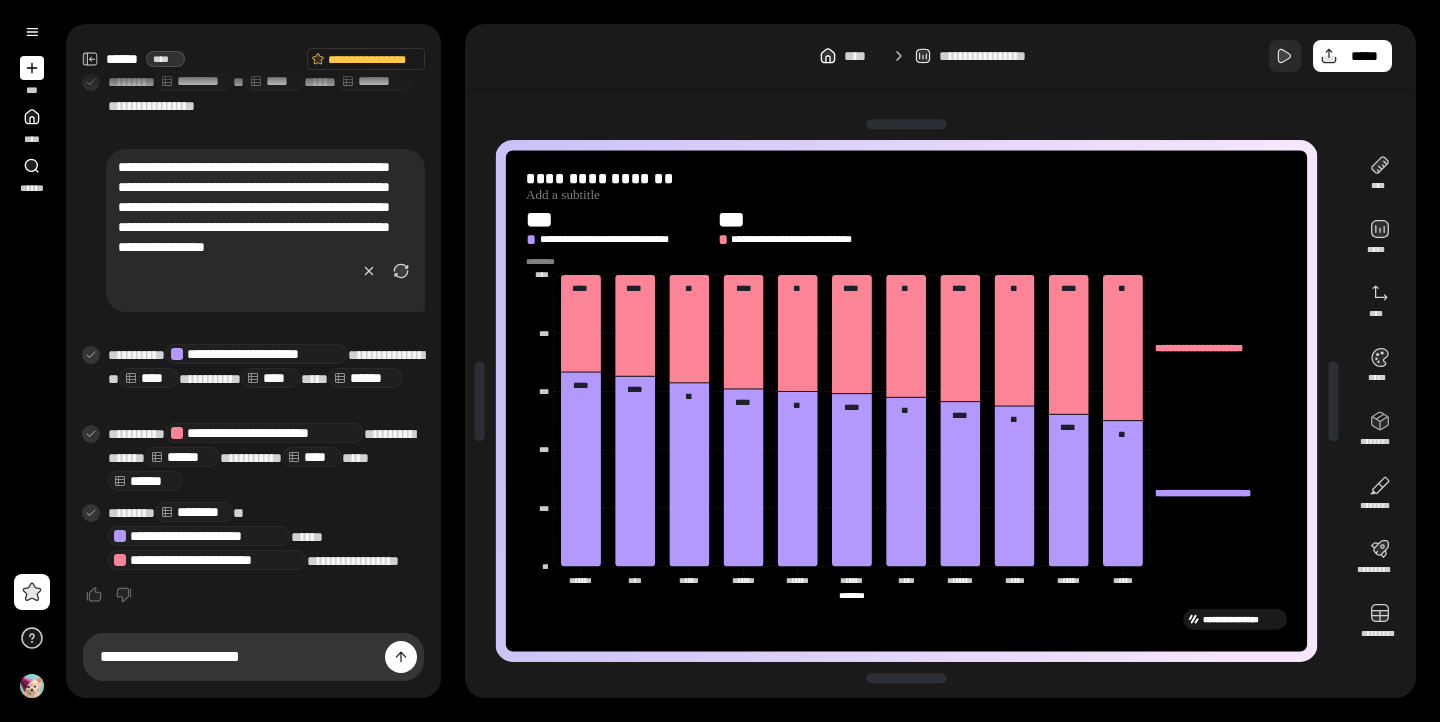 click at bounding box center [1285, 56] 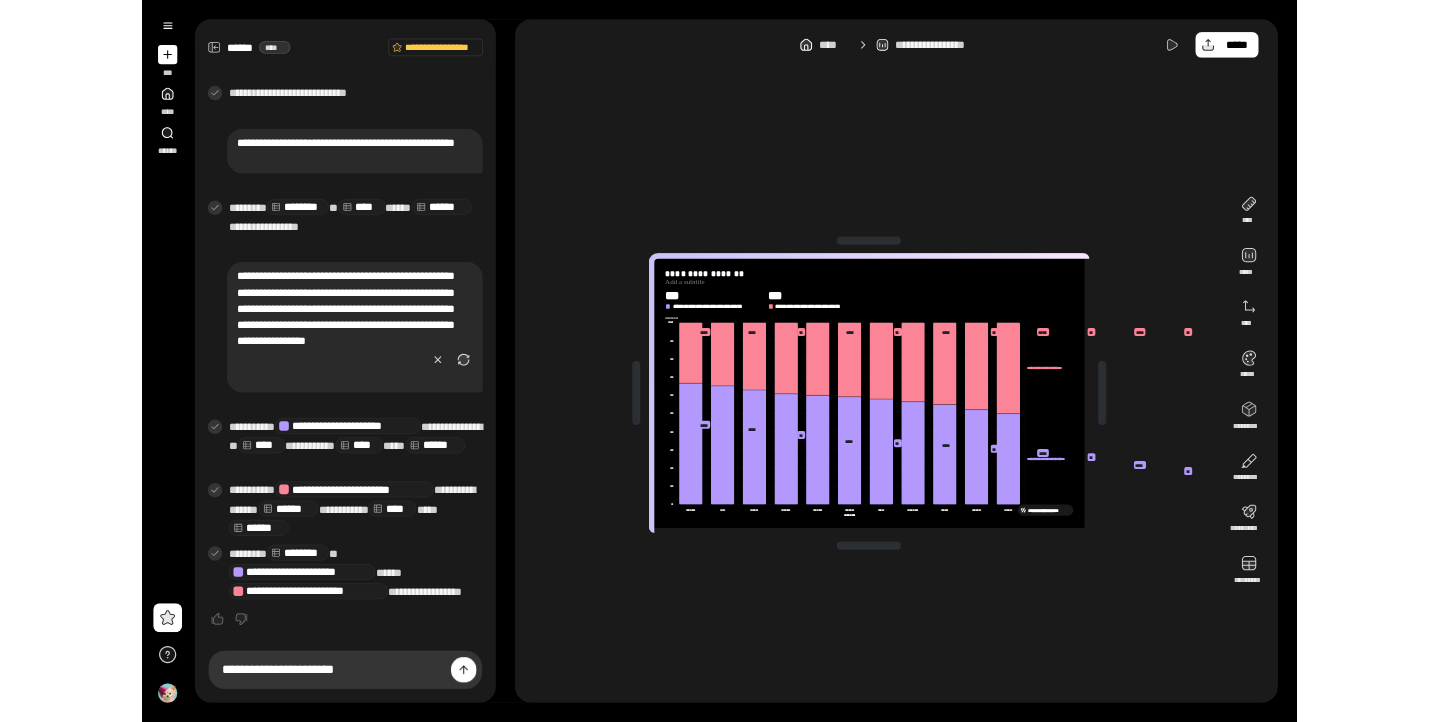 scroll, scrollTop: 444, scrollLeft: 0, axis: vertical 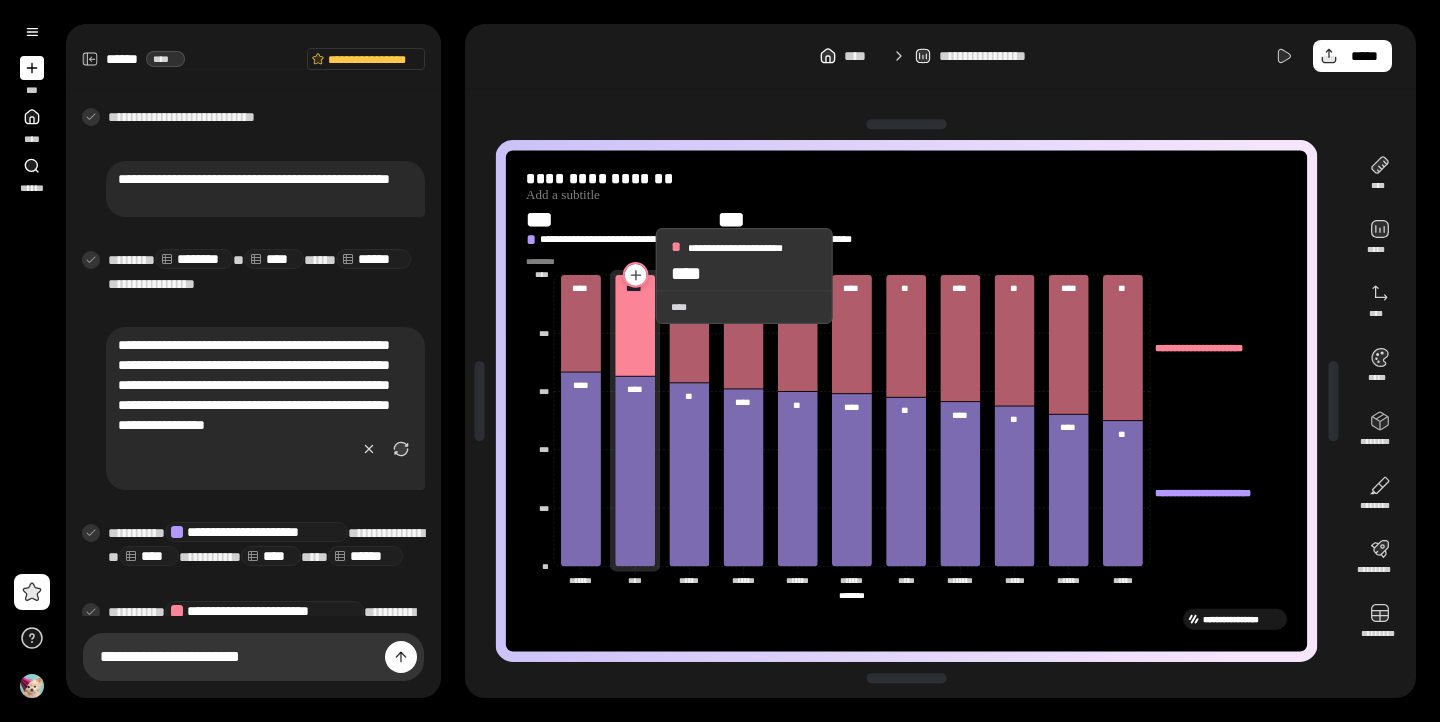 click 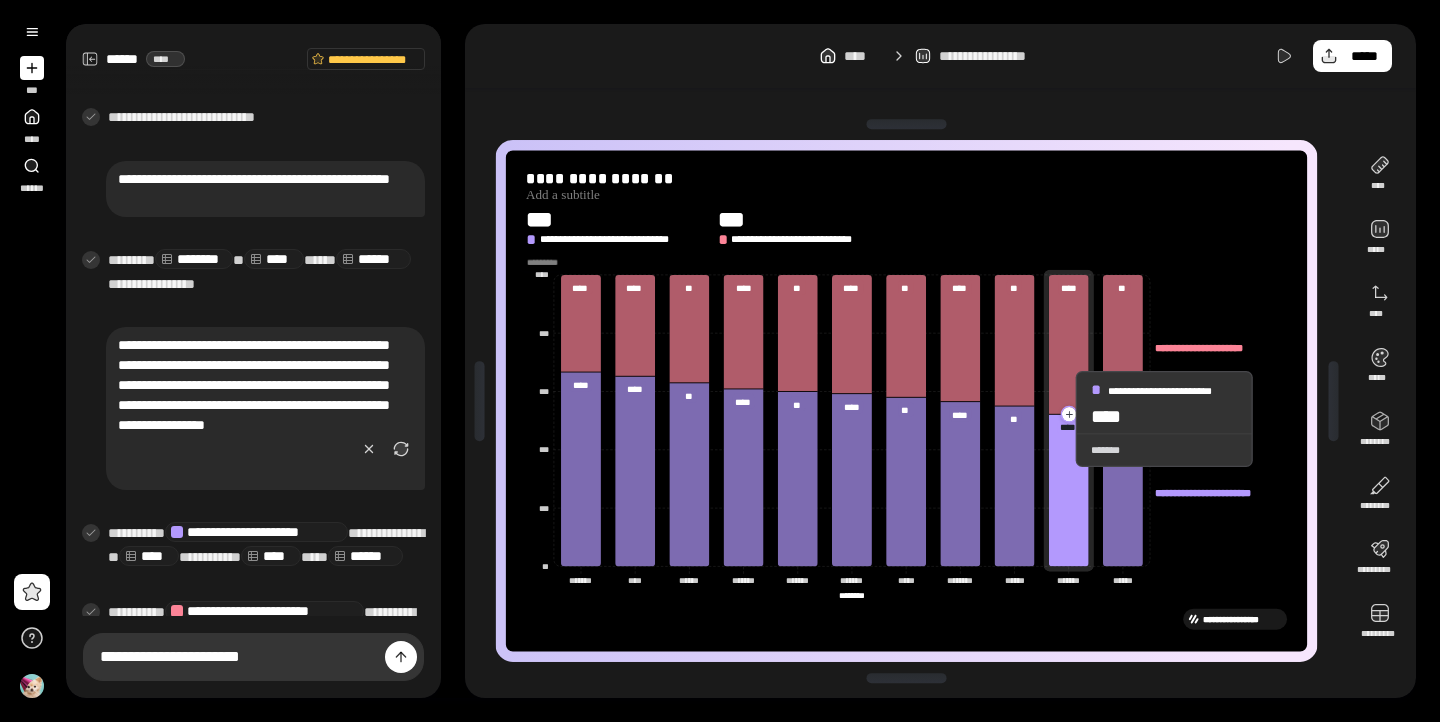 drag, startPoint x: 1146, startPoint y: 262, endPoint x: 1055, endPoint y: 419, distance: 181.46625 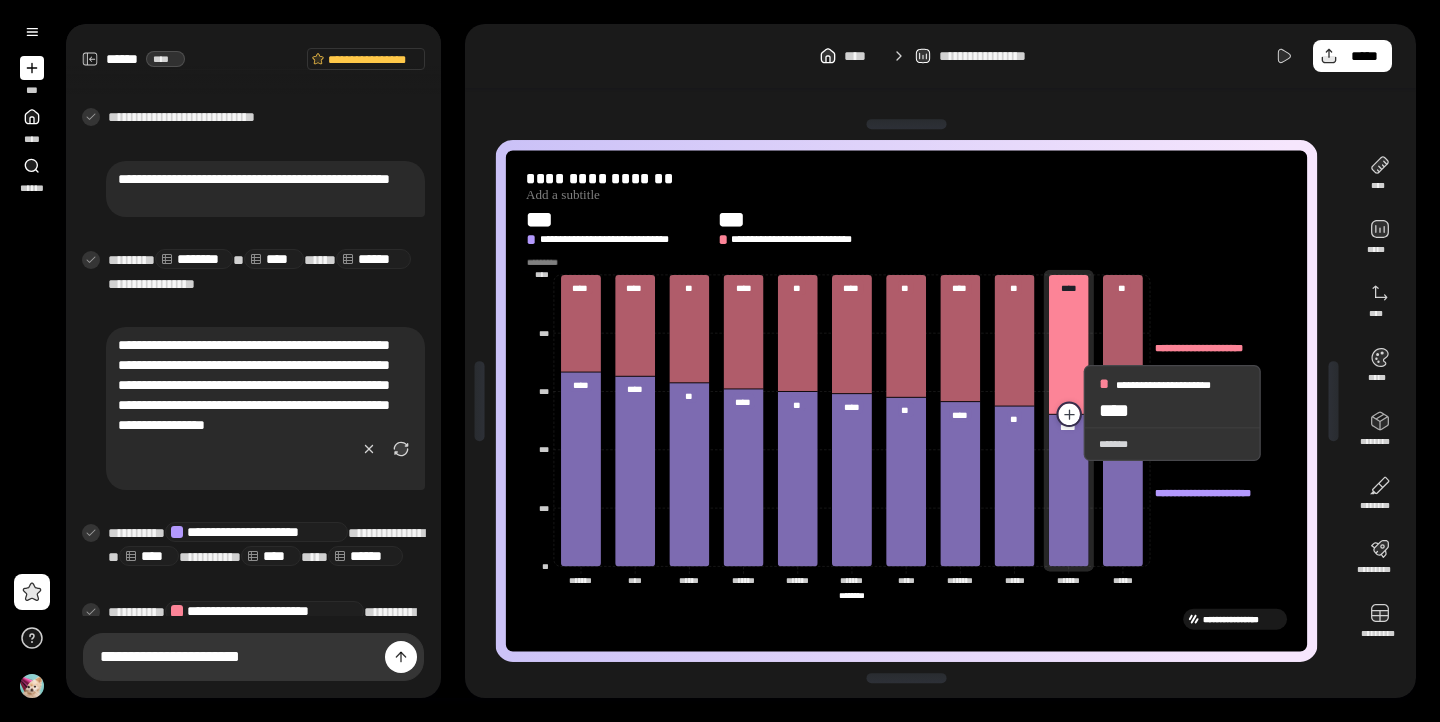 click 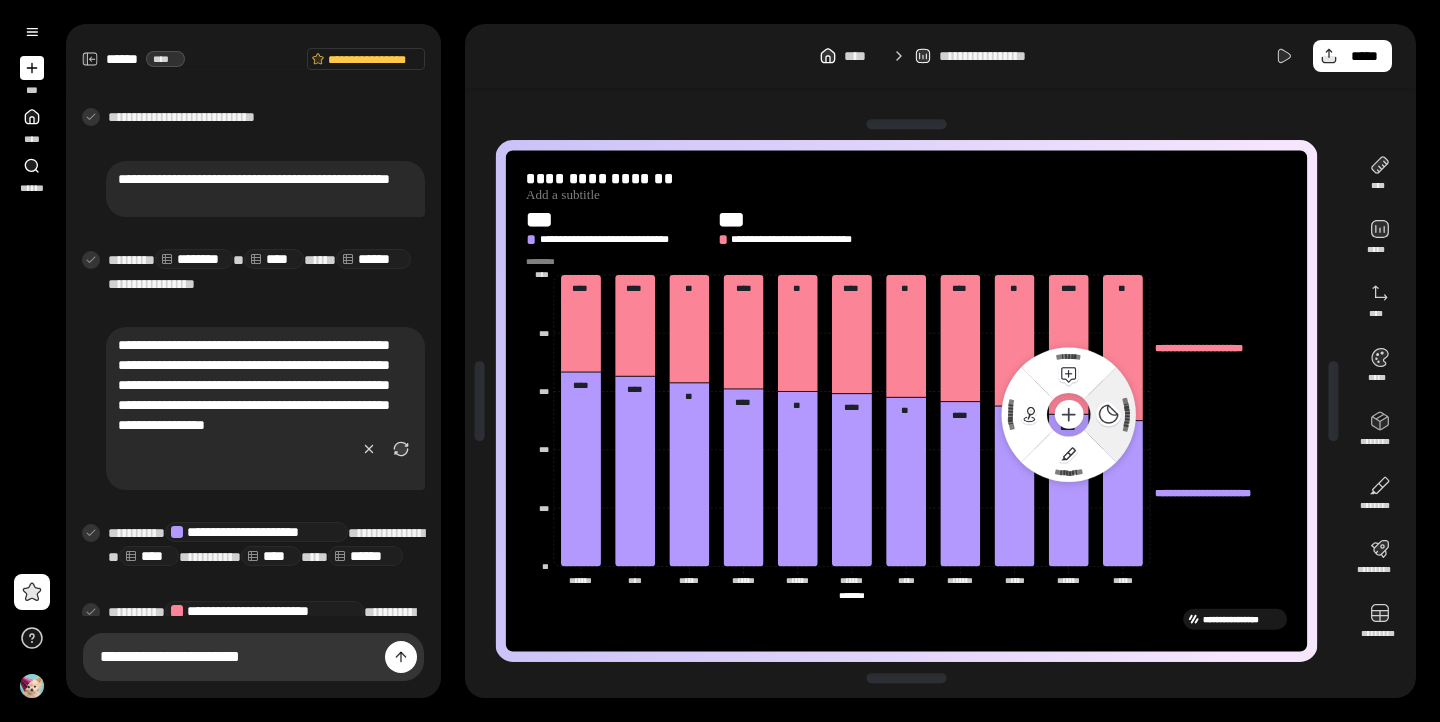 click 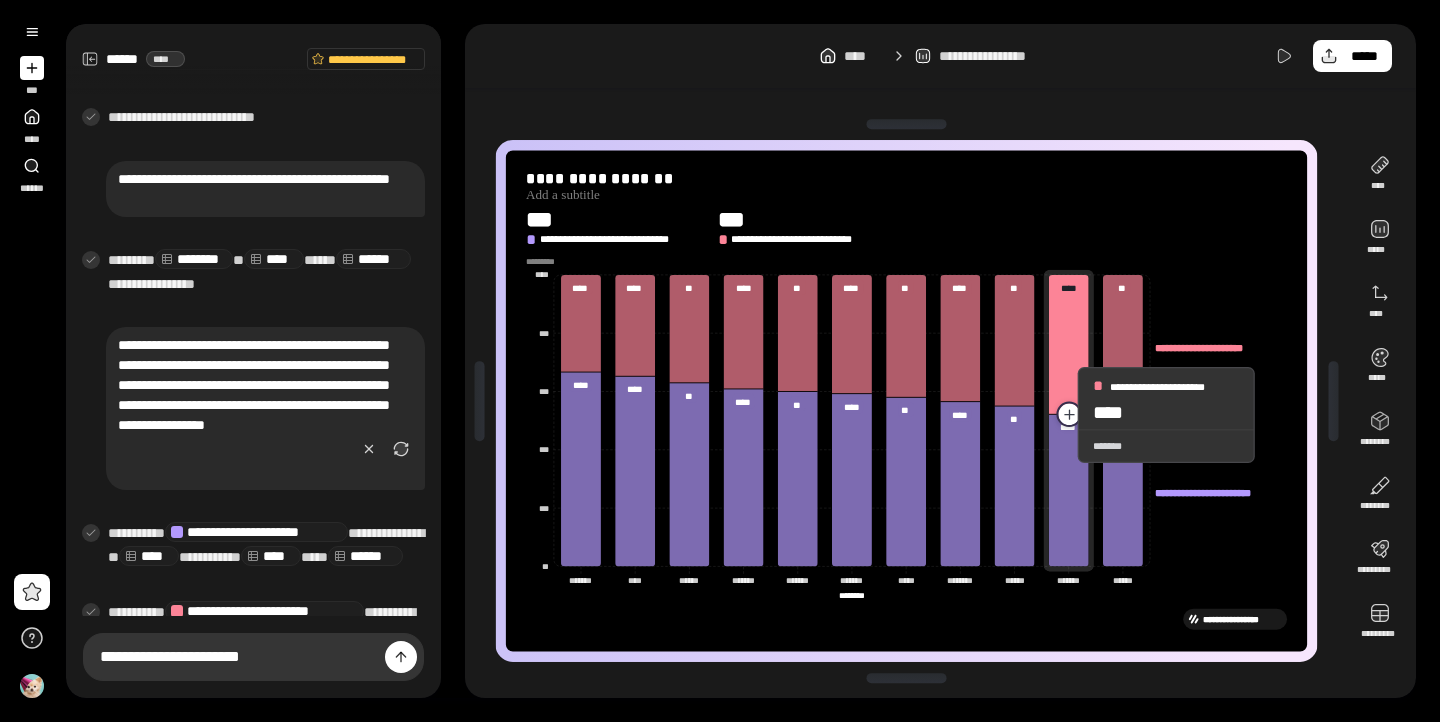 click 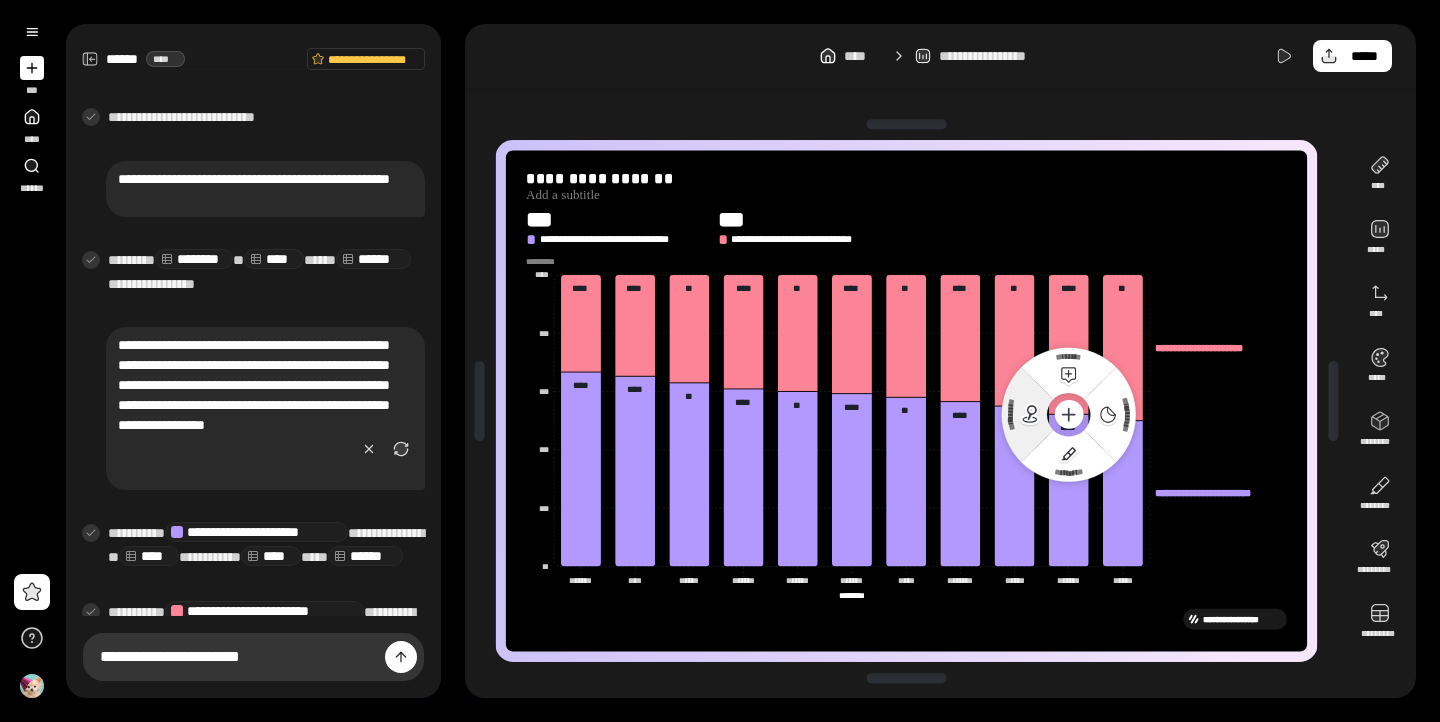 click 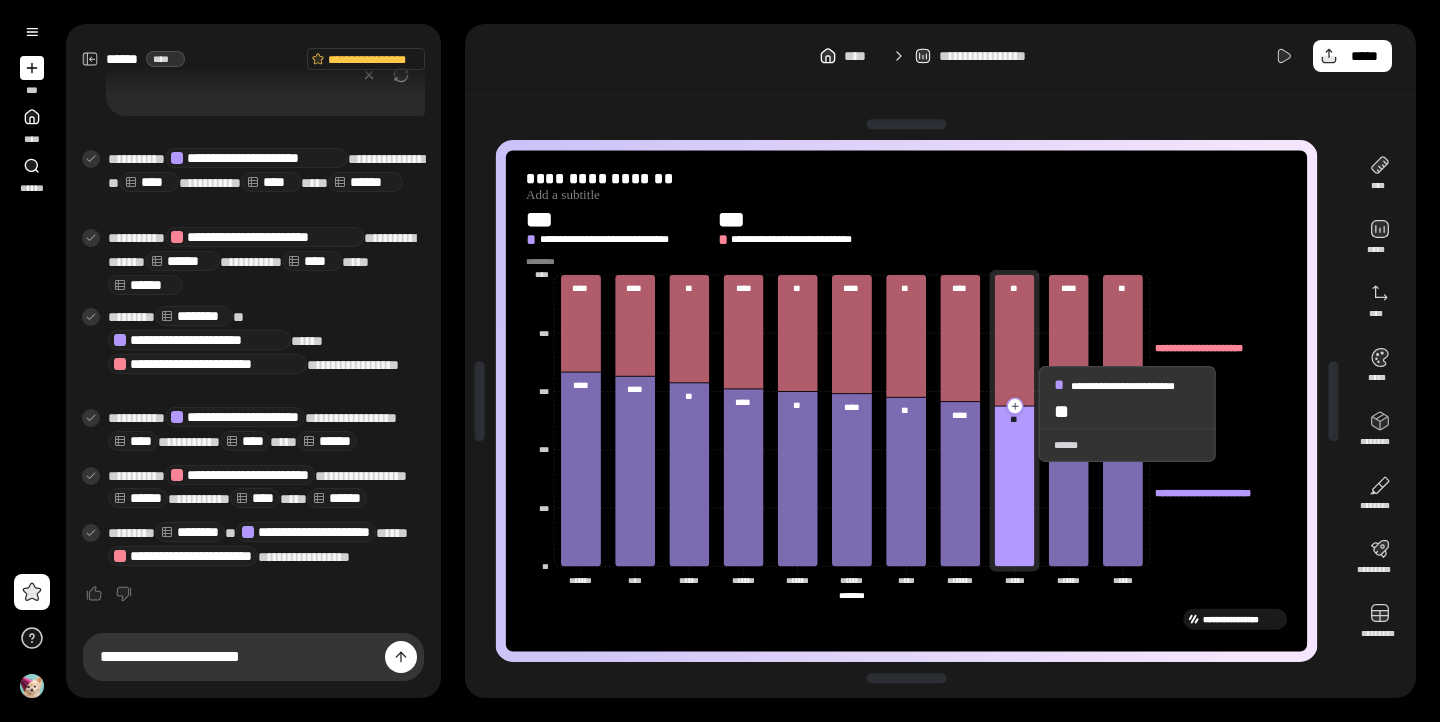 scroll, scrollTop: 881, scrollLeft: 0, axis: vertical 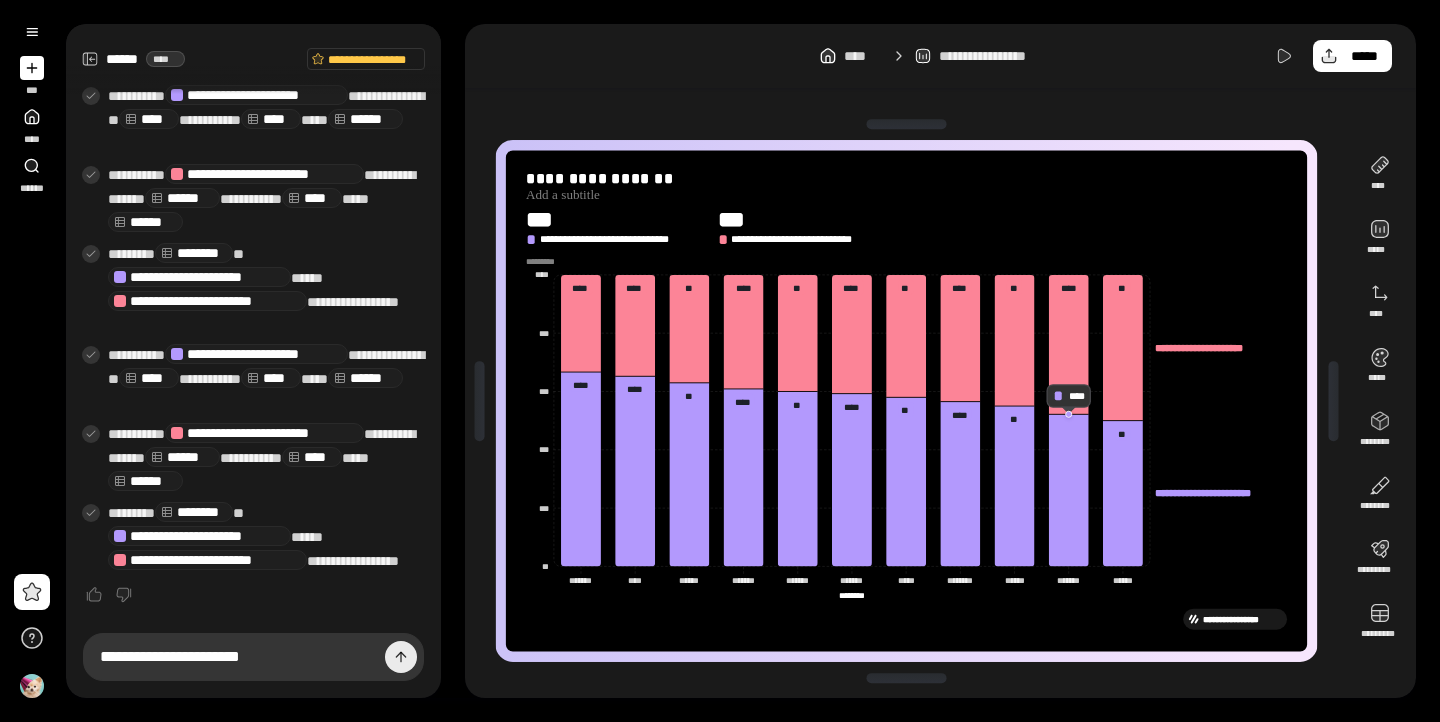 click at bounding box center (401, 657) 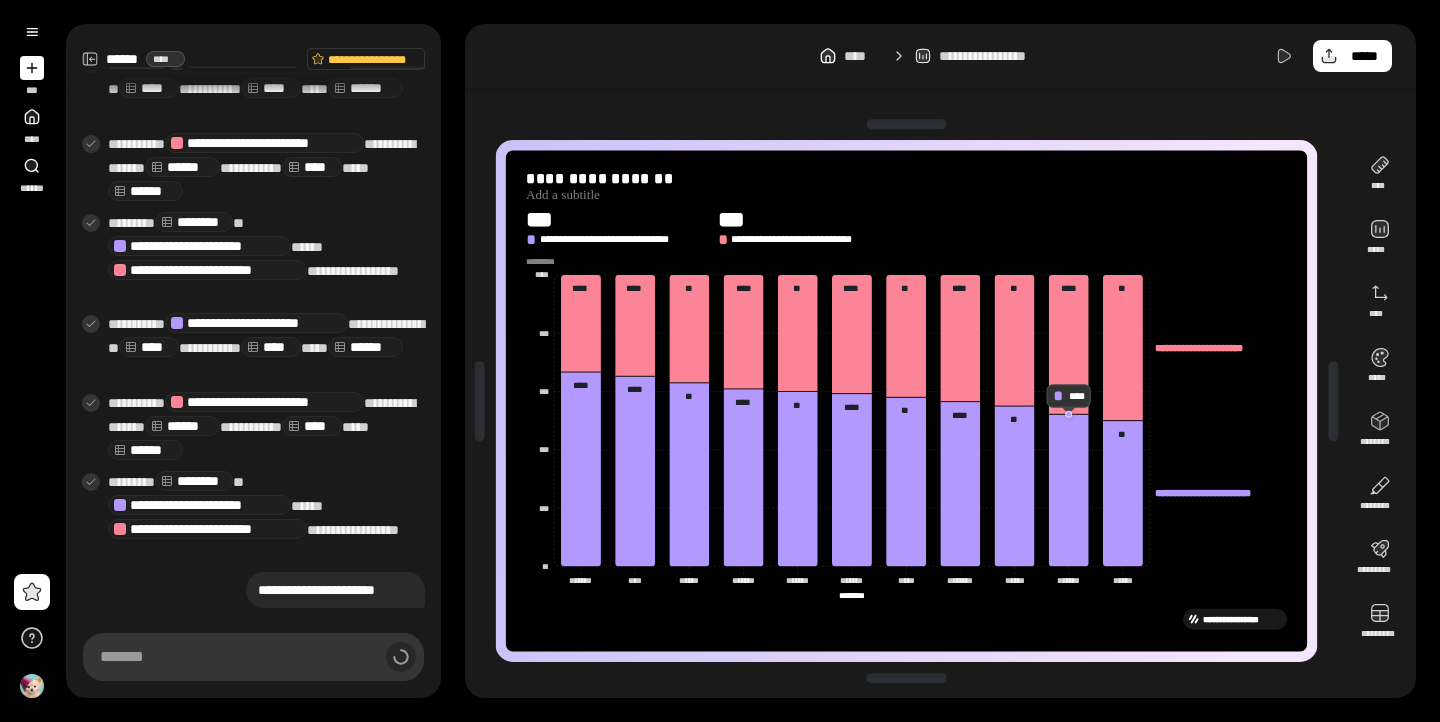 type on "**********" 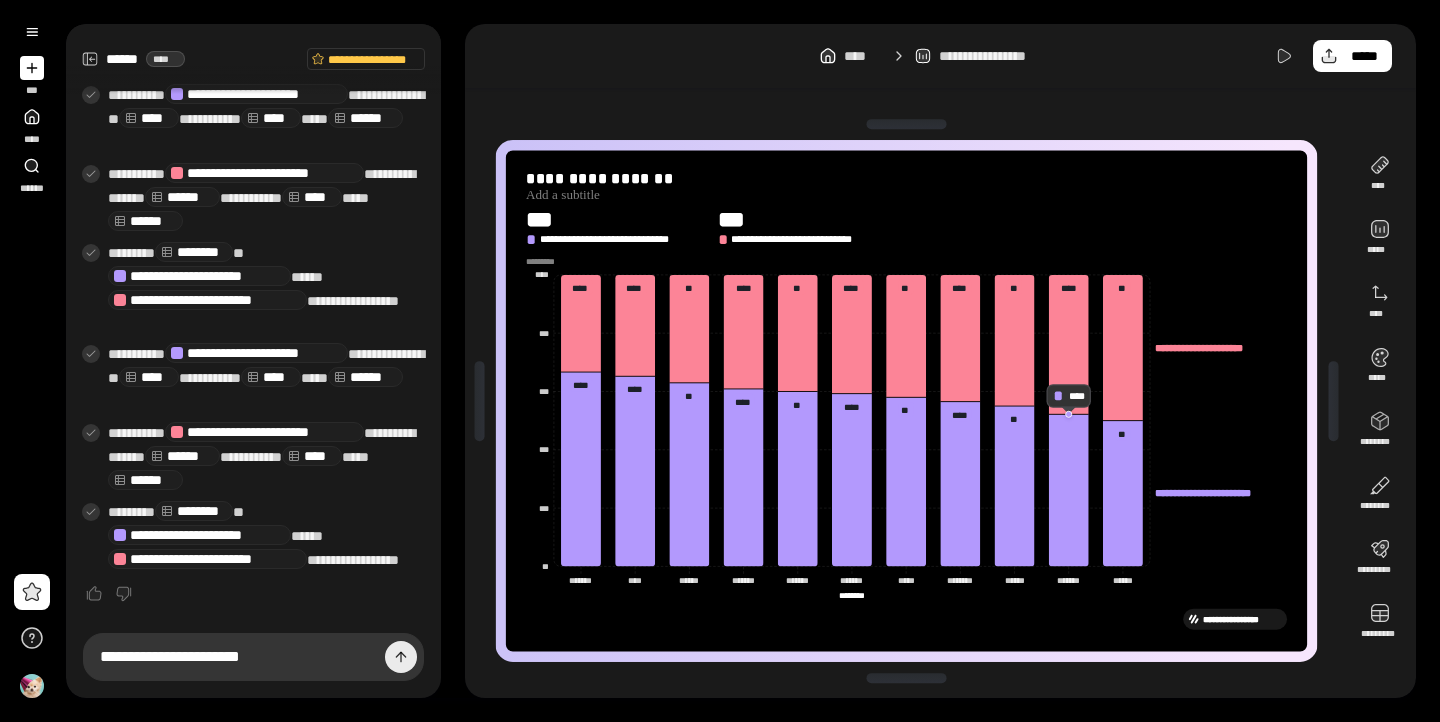 scroll, scrollTop: 881, scrollLeft: 0, axis: vertical 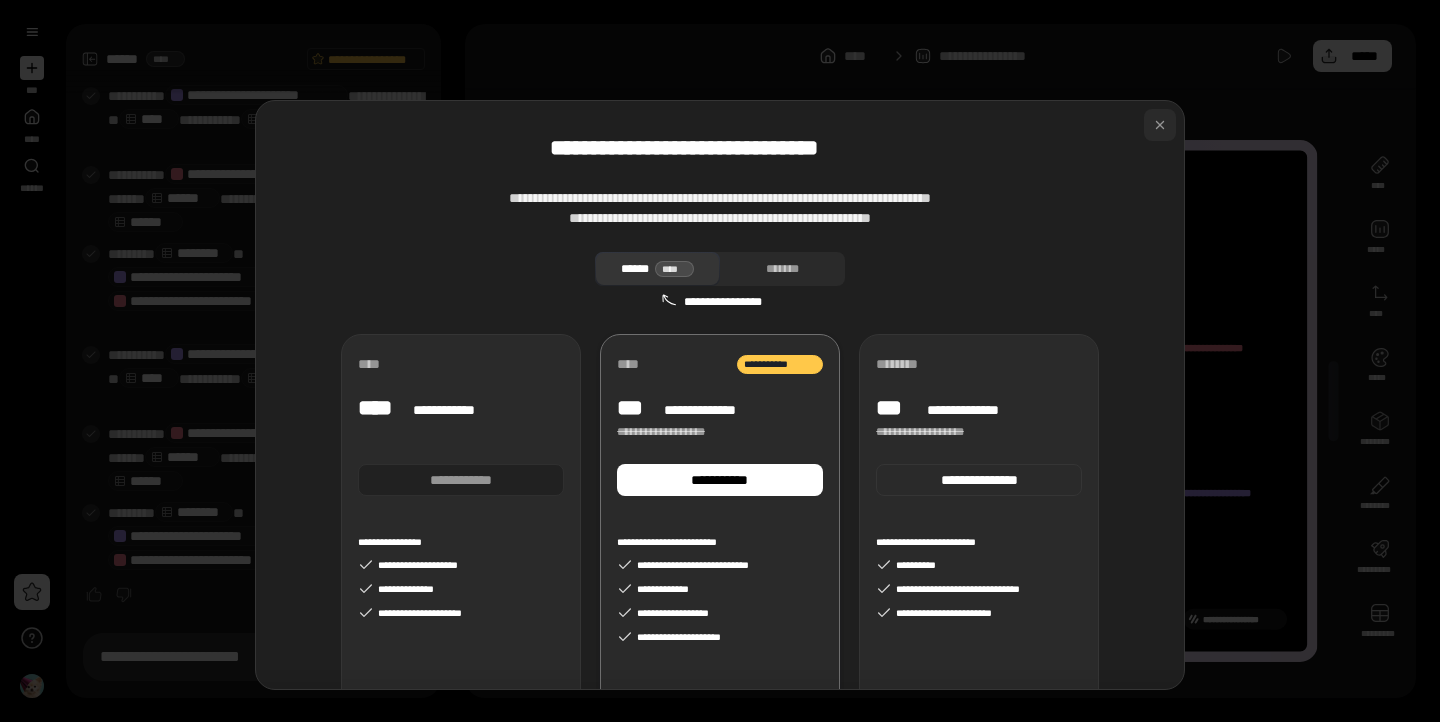 click at bounding box center (1160, 125) 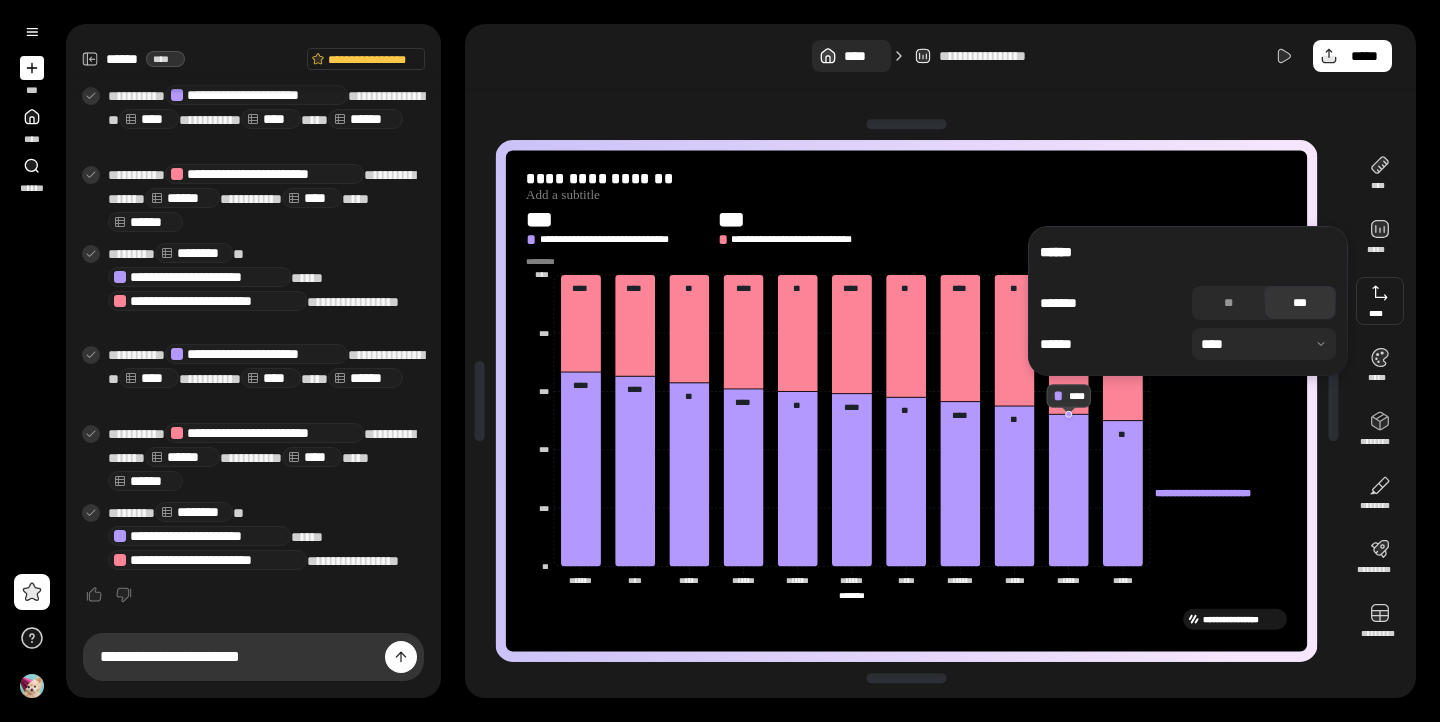 click on "****" at bounding box center (851, 56) 